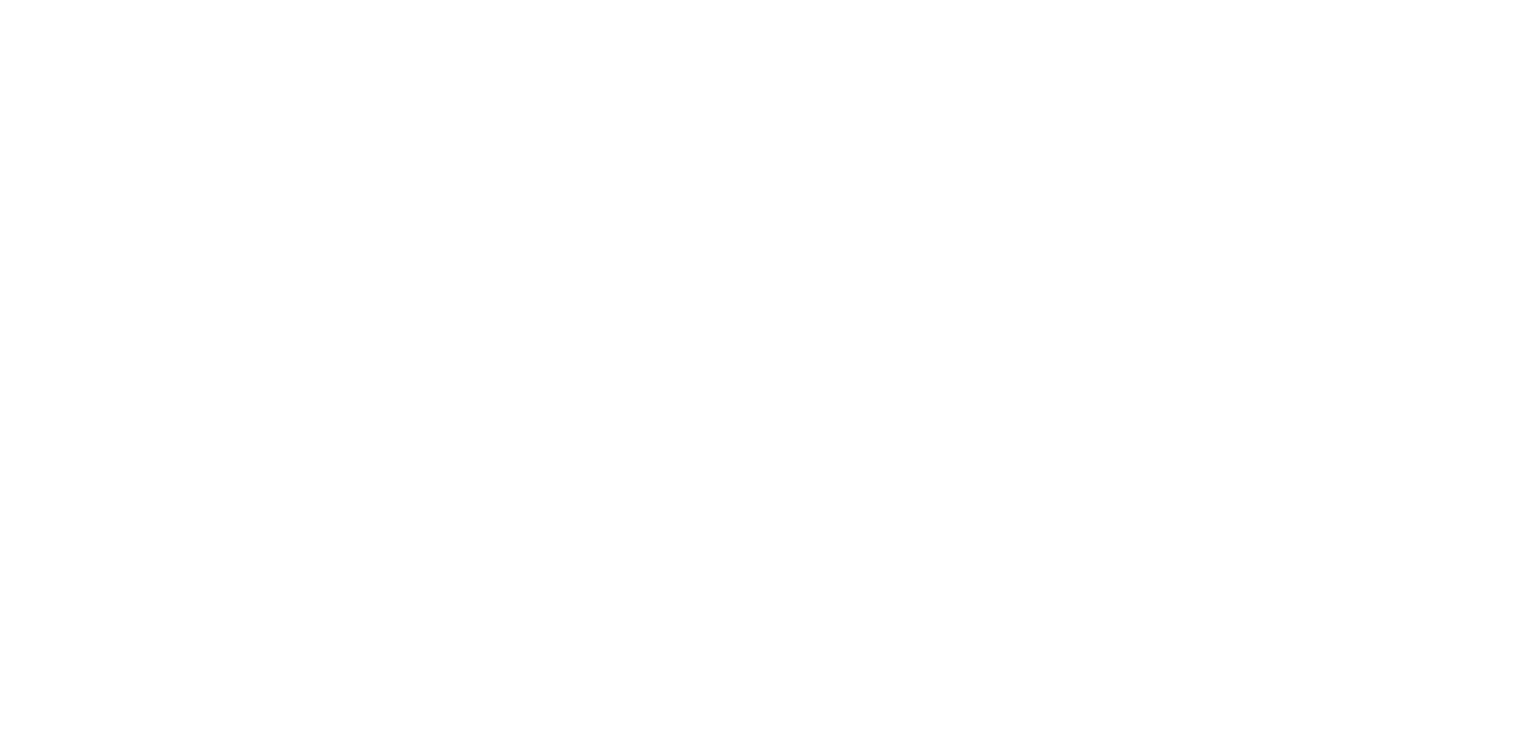 scroll, scrollTop: 0, scrollLeft: 0, axis: both 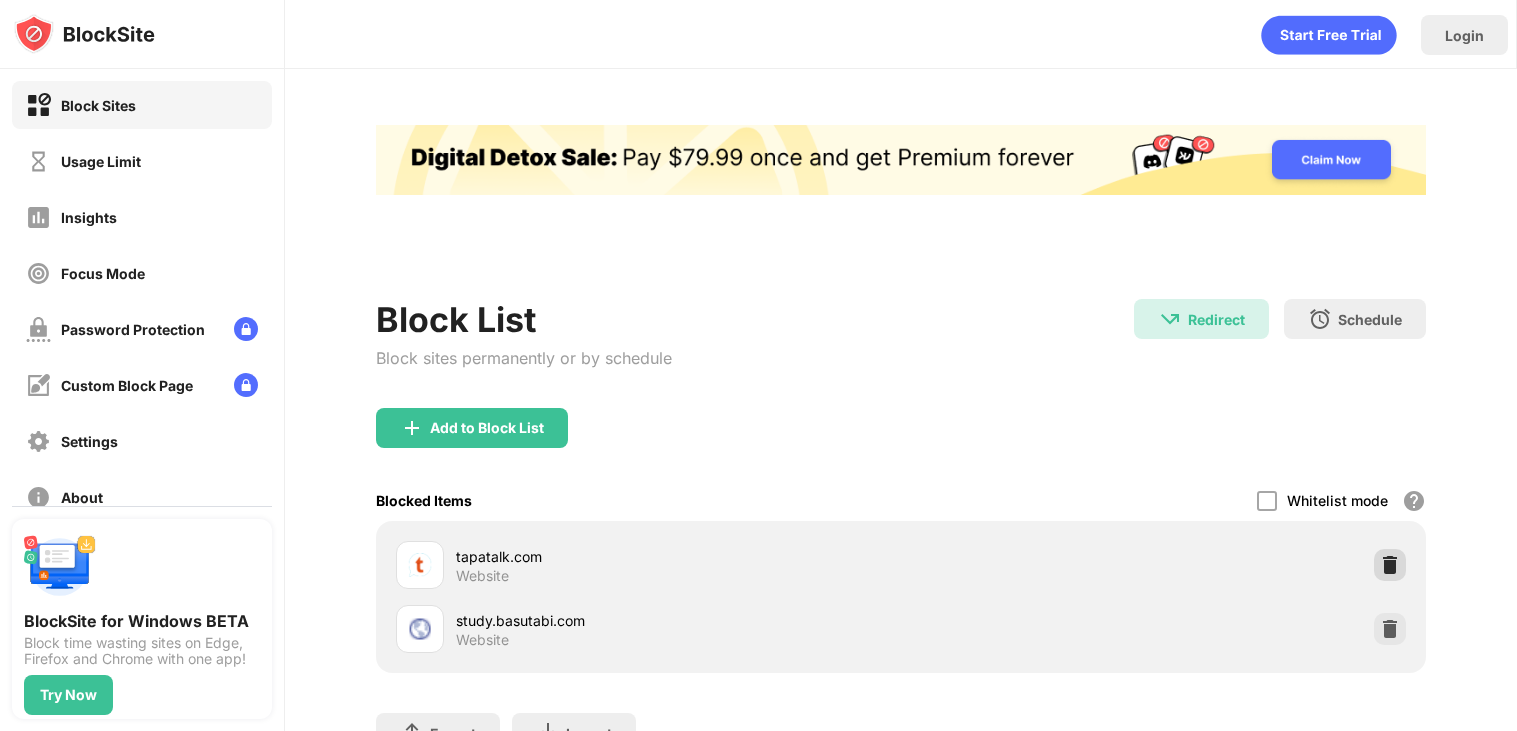 click at bounding box center [1390, 565] 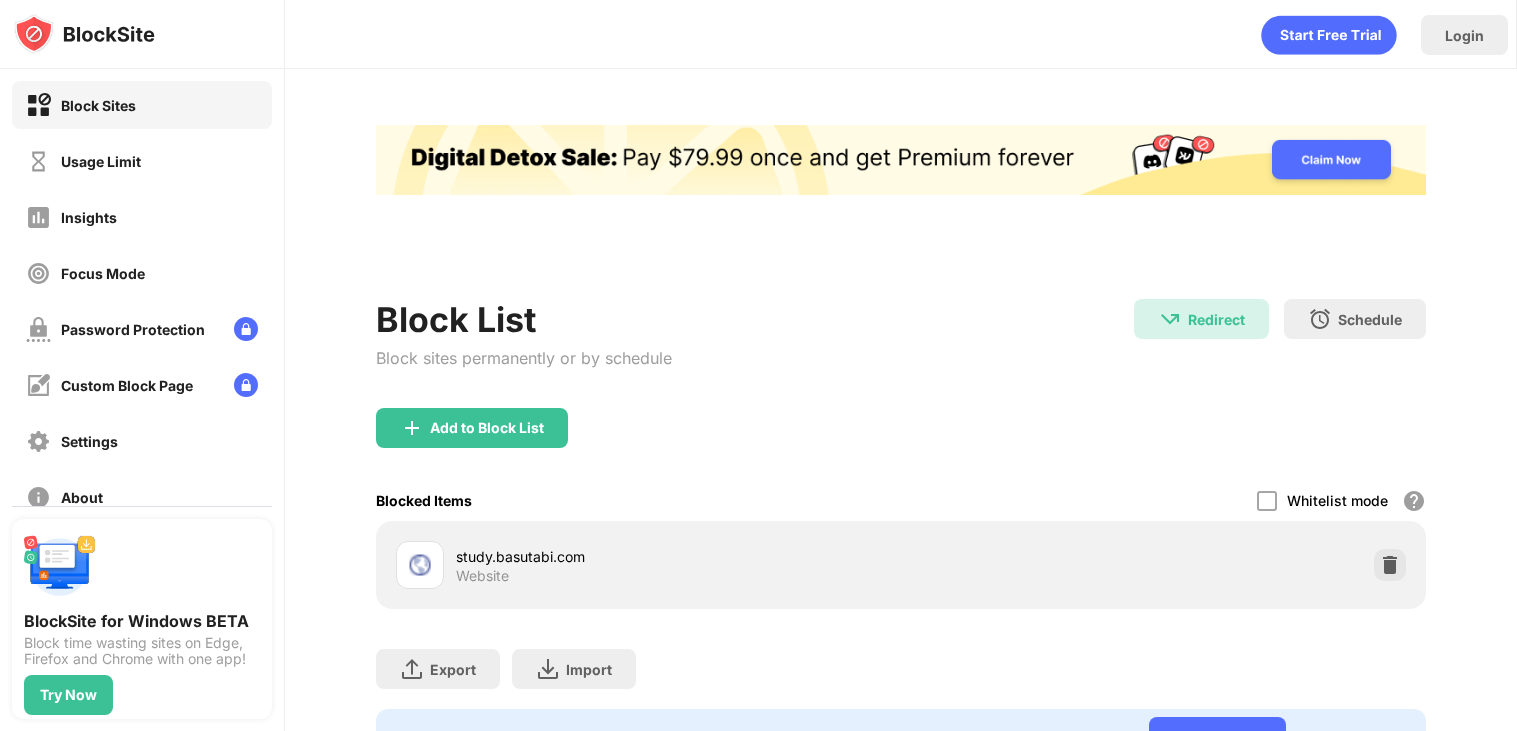 click at bounding box center [1390, 565] 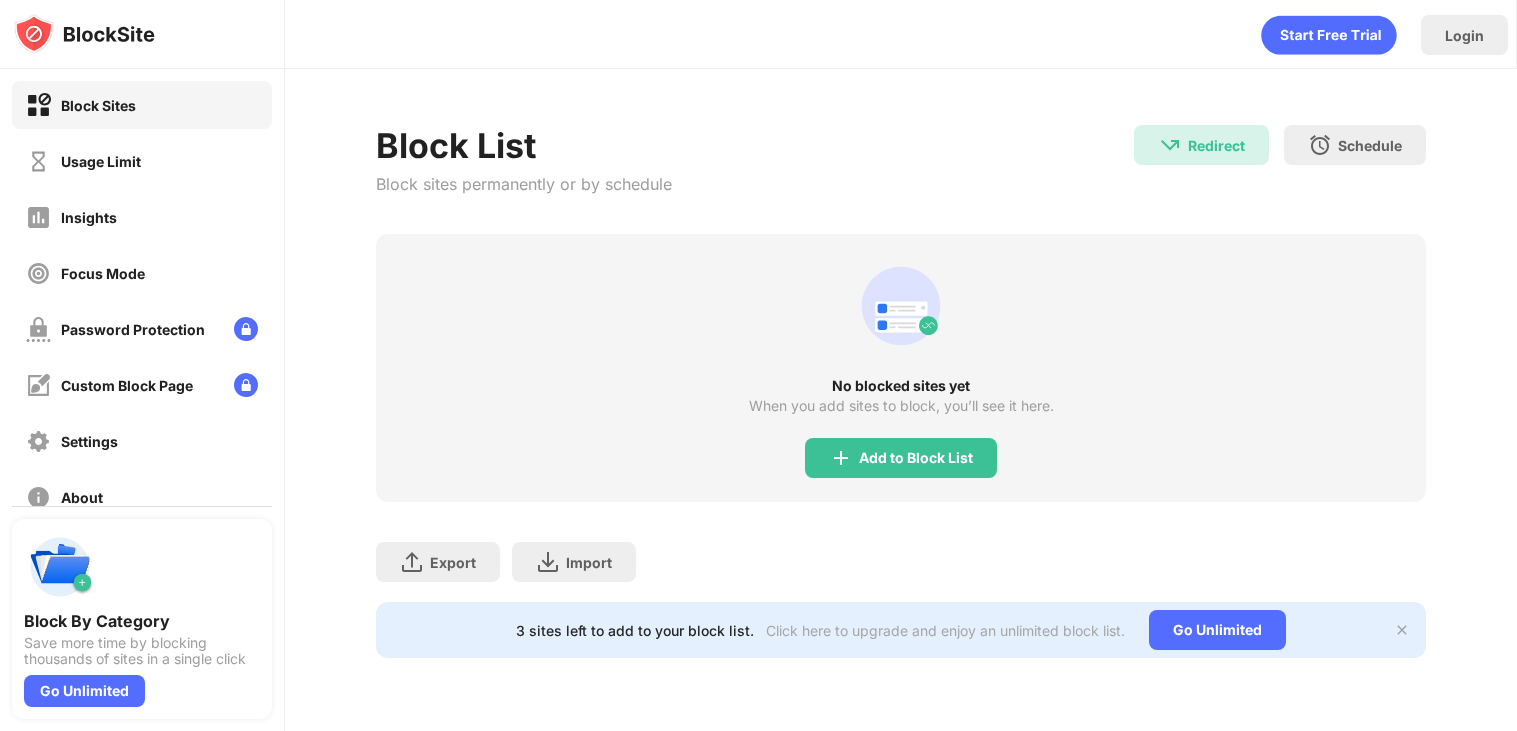 scroll, scrollTop: 0, scrollLeft: 0, axis: both 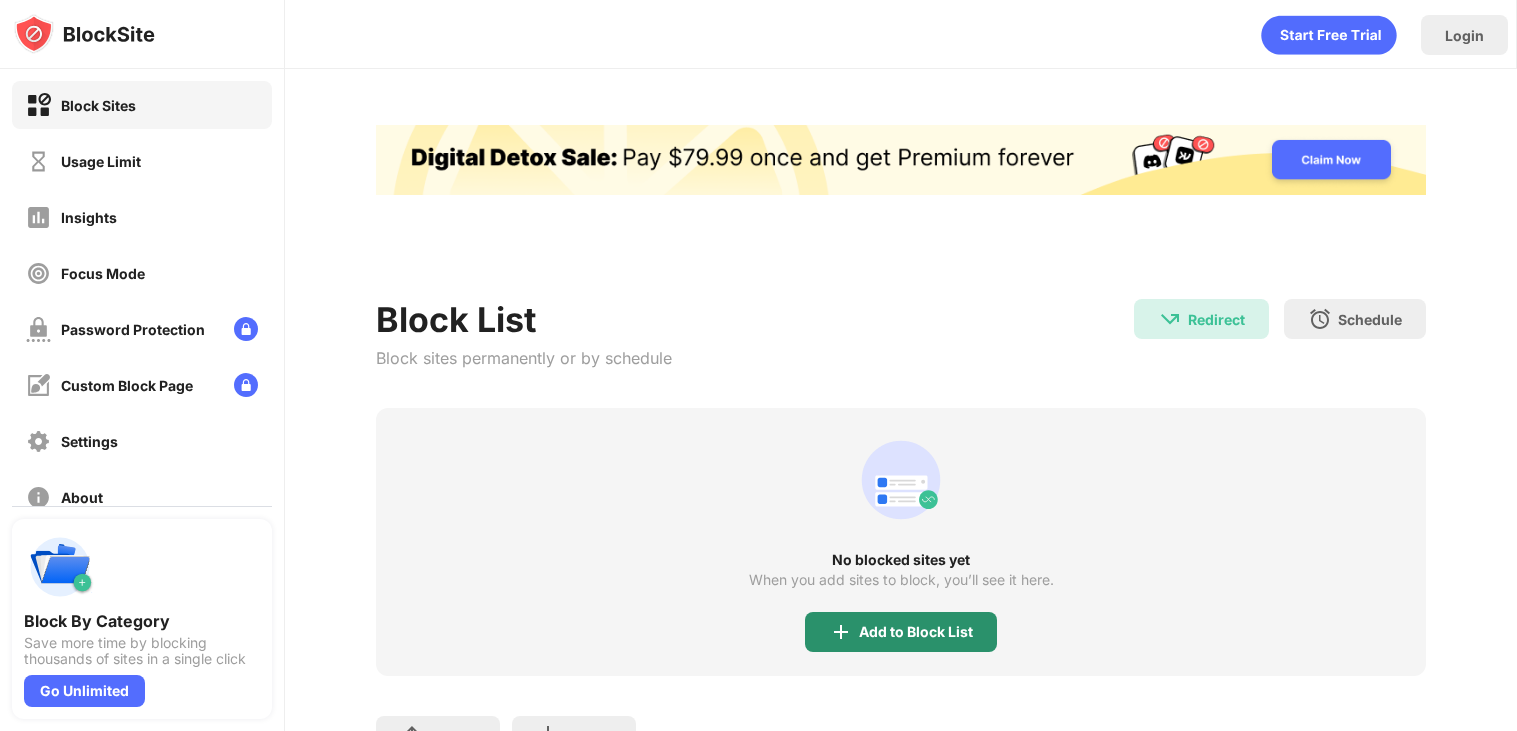 click on "Add to Block List" at bounding box center (901, 632) 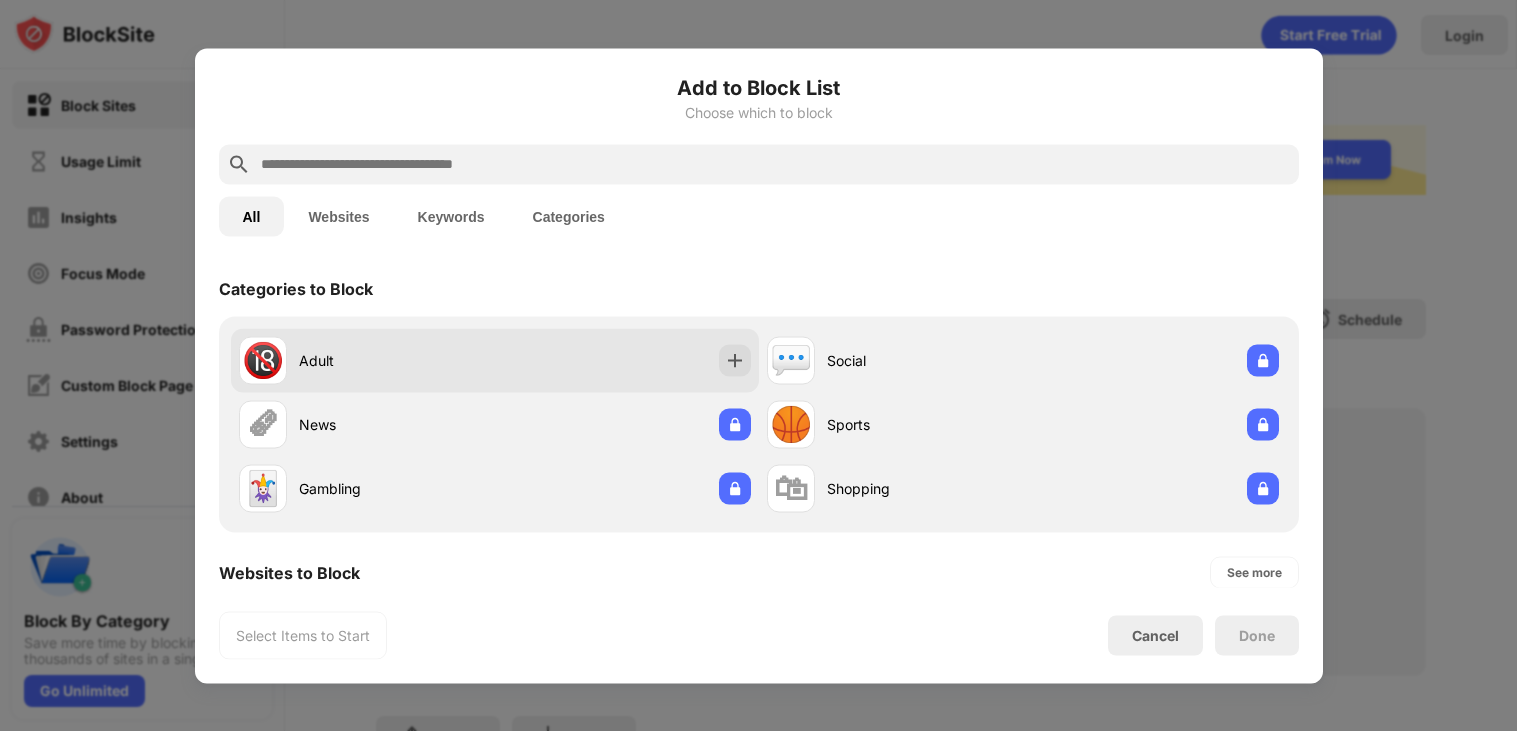 scroll, scrollTop: 0, scrollLeft: 0, axis: both 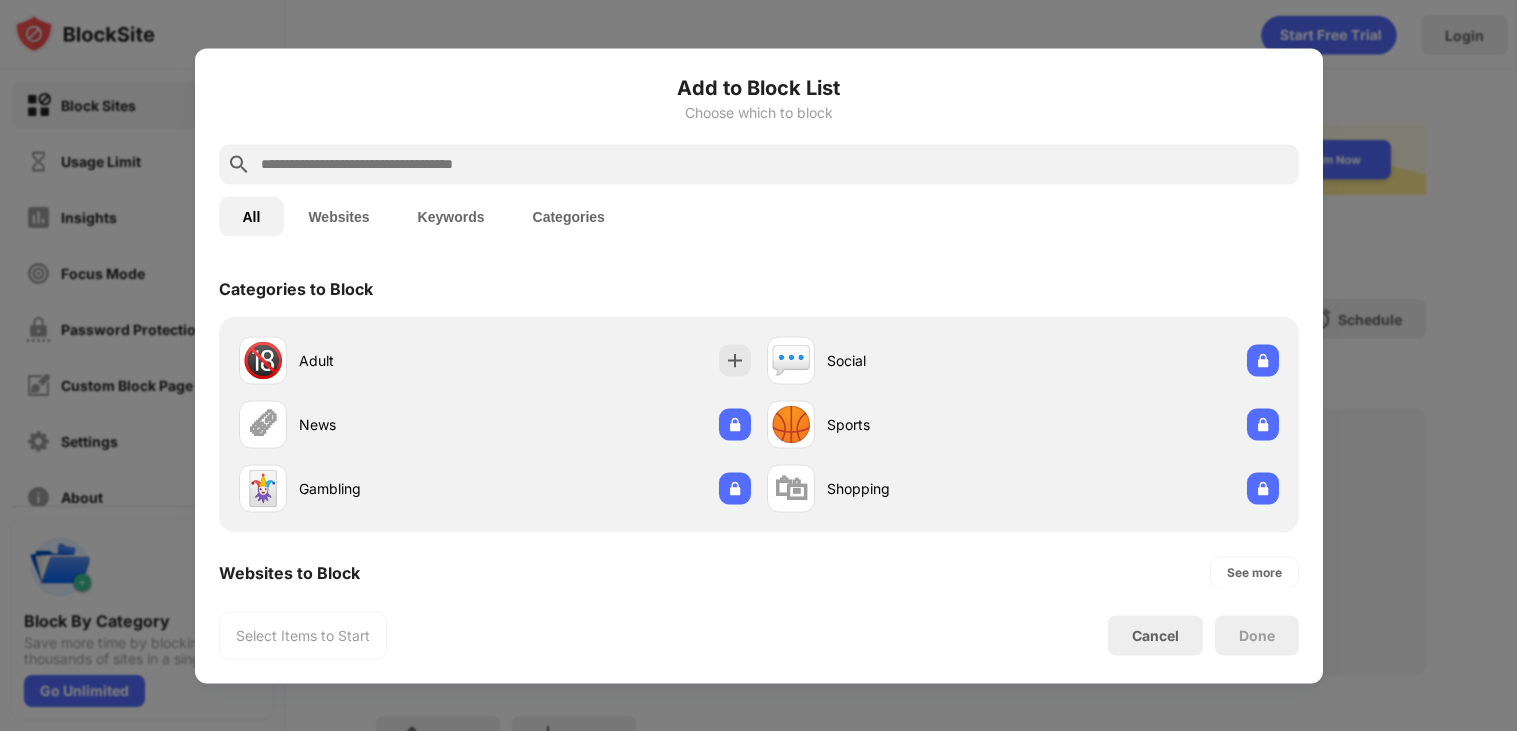 click at bounding box center (775, 164) 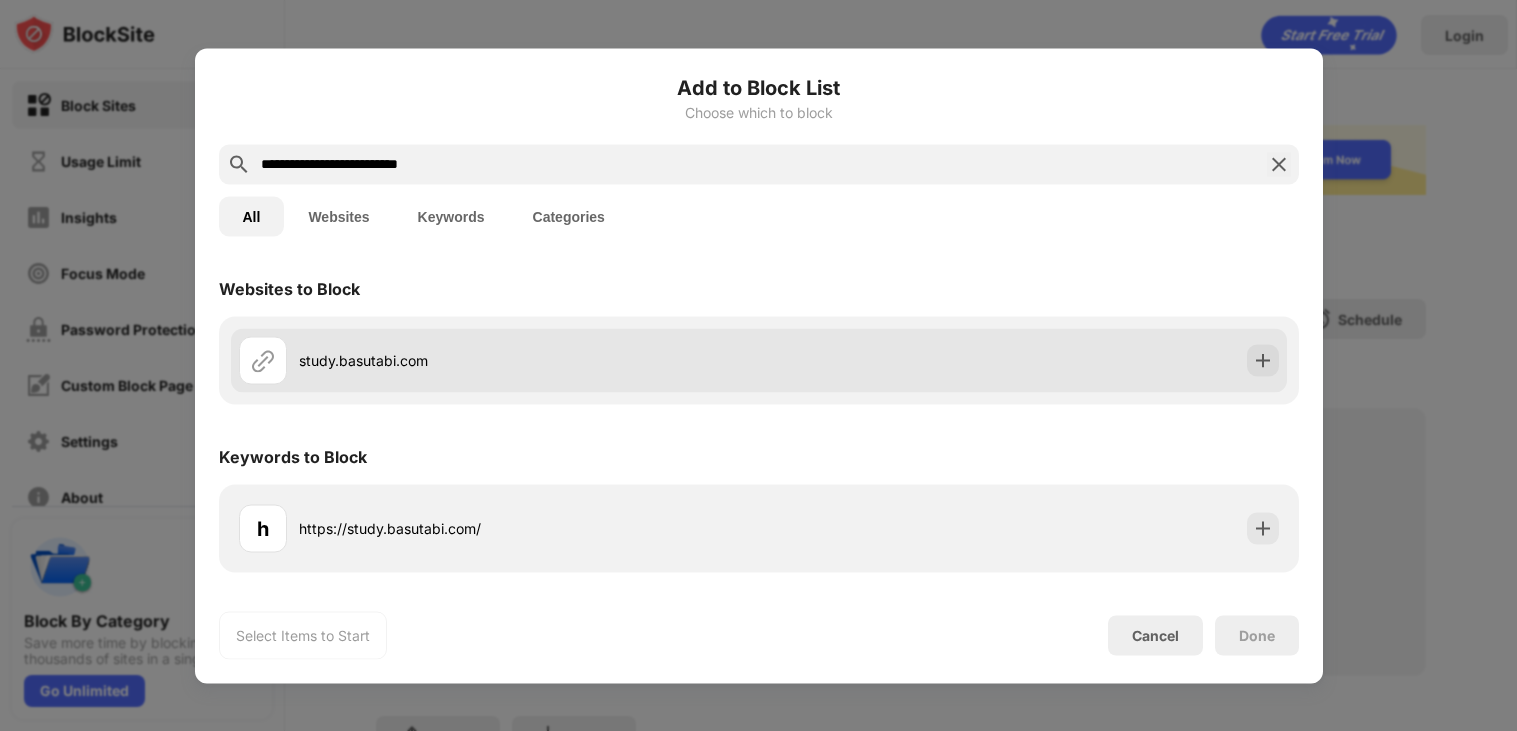 type on "**********" 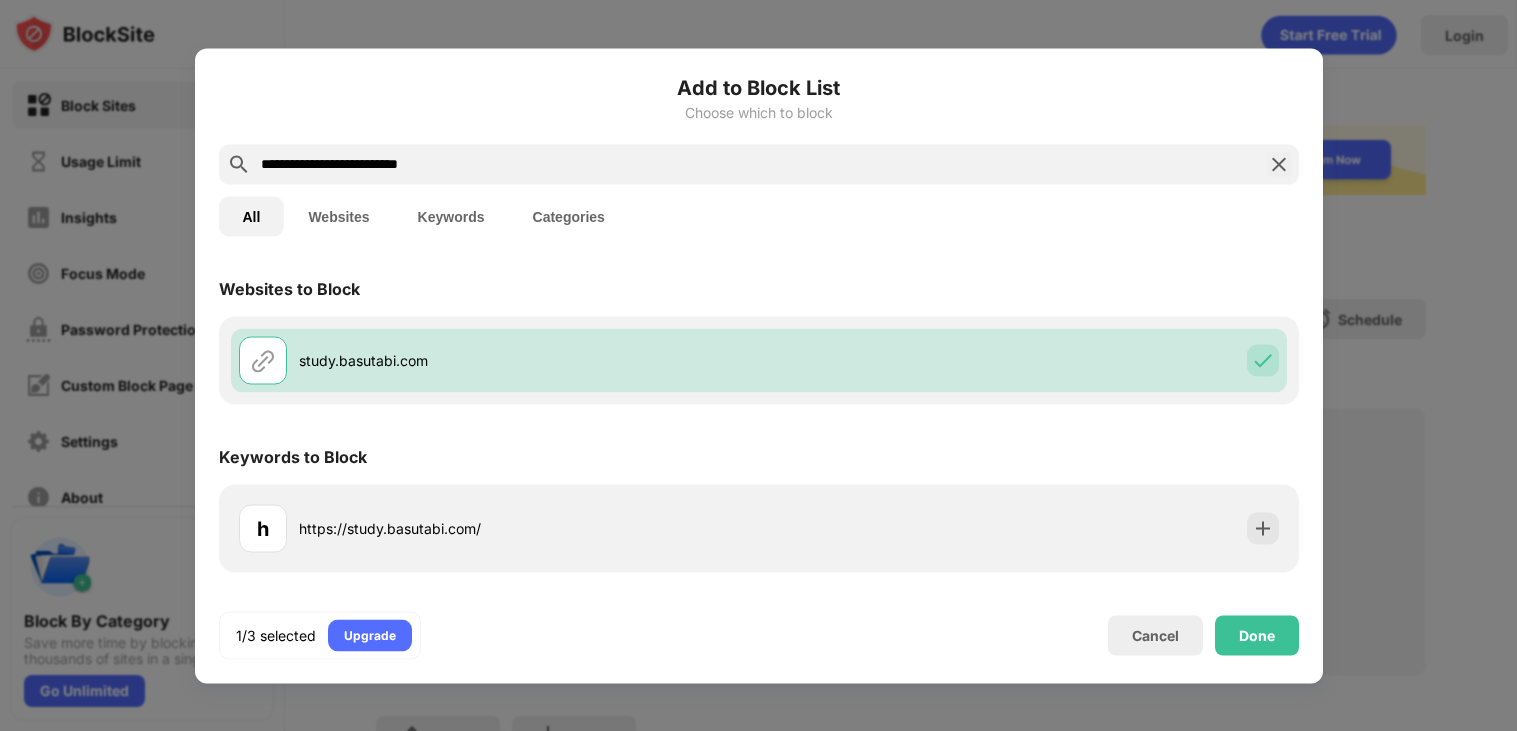 click at bounding box center (1279, 164) 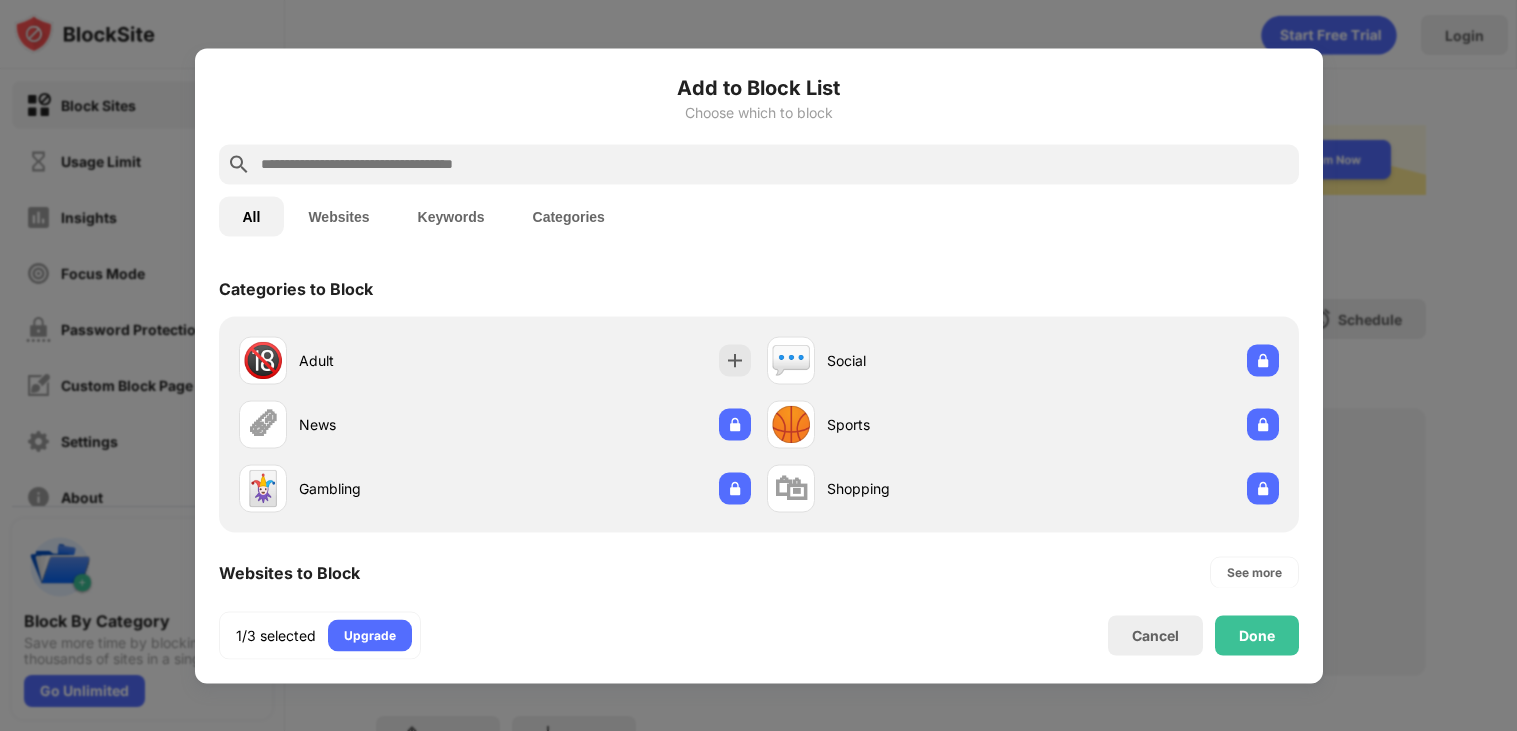 click at bounding box center (759, 164) 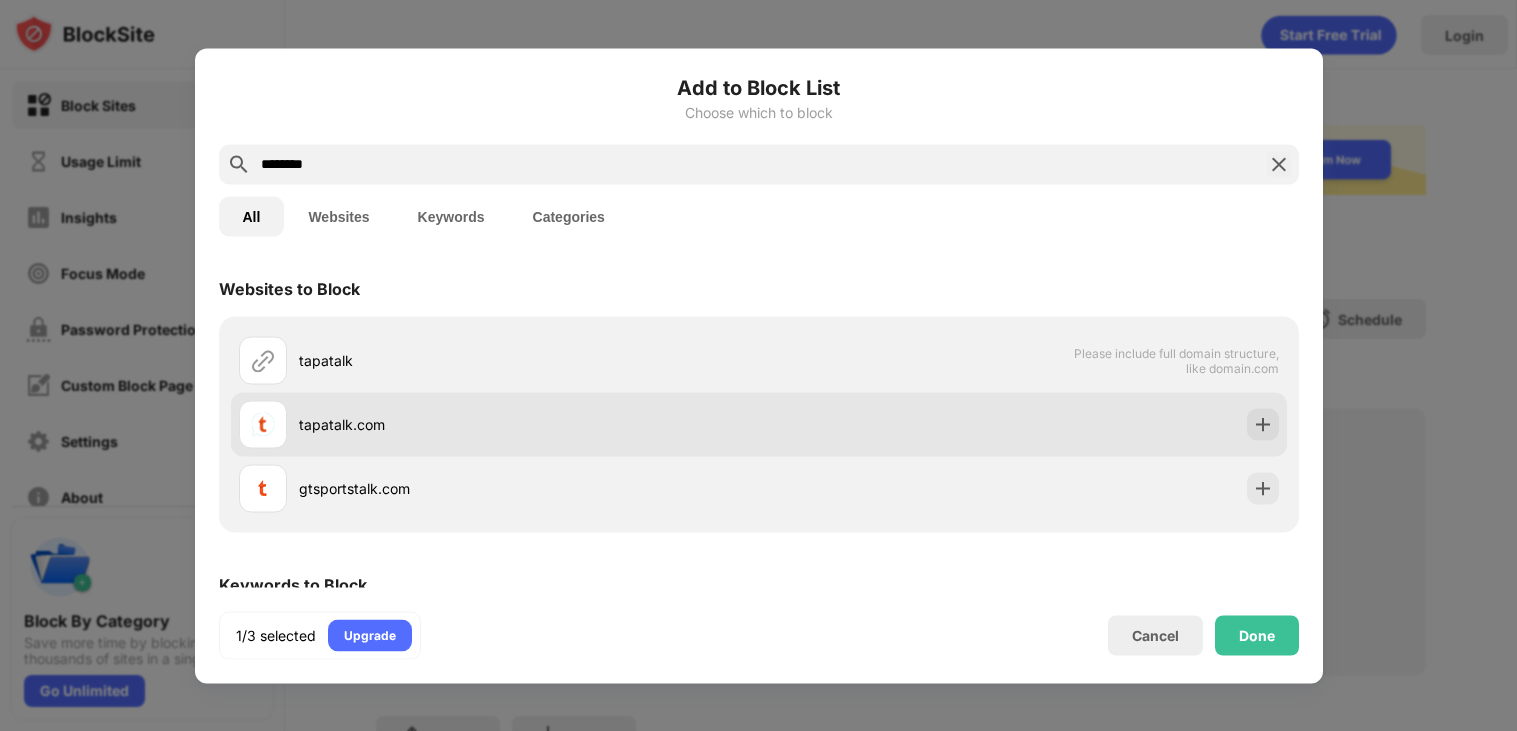 scroll, scrollTop: 0, scrollLeft: 0, axis: both 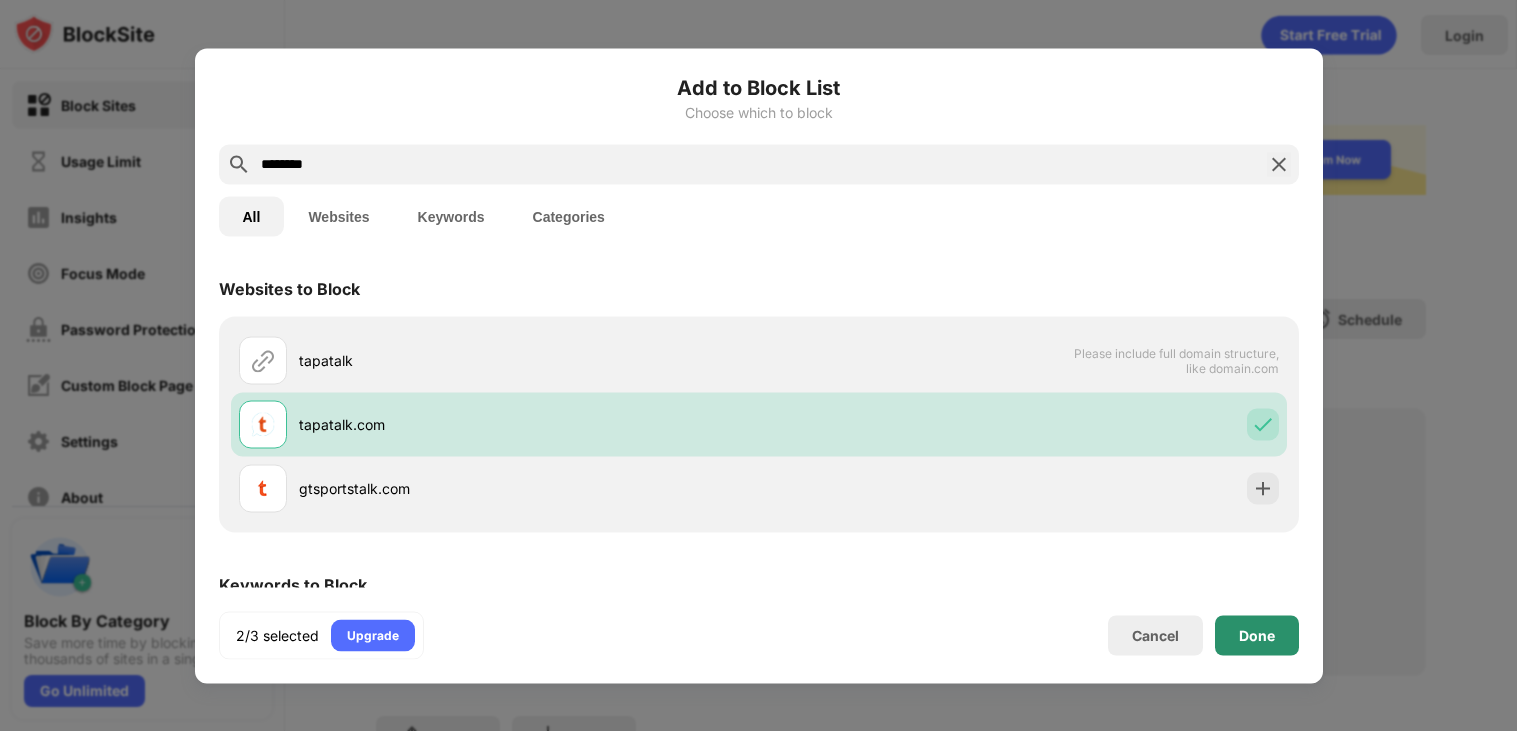 click on "Done" at bounding box center [1257, 635] 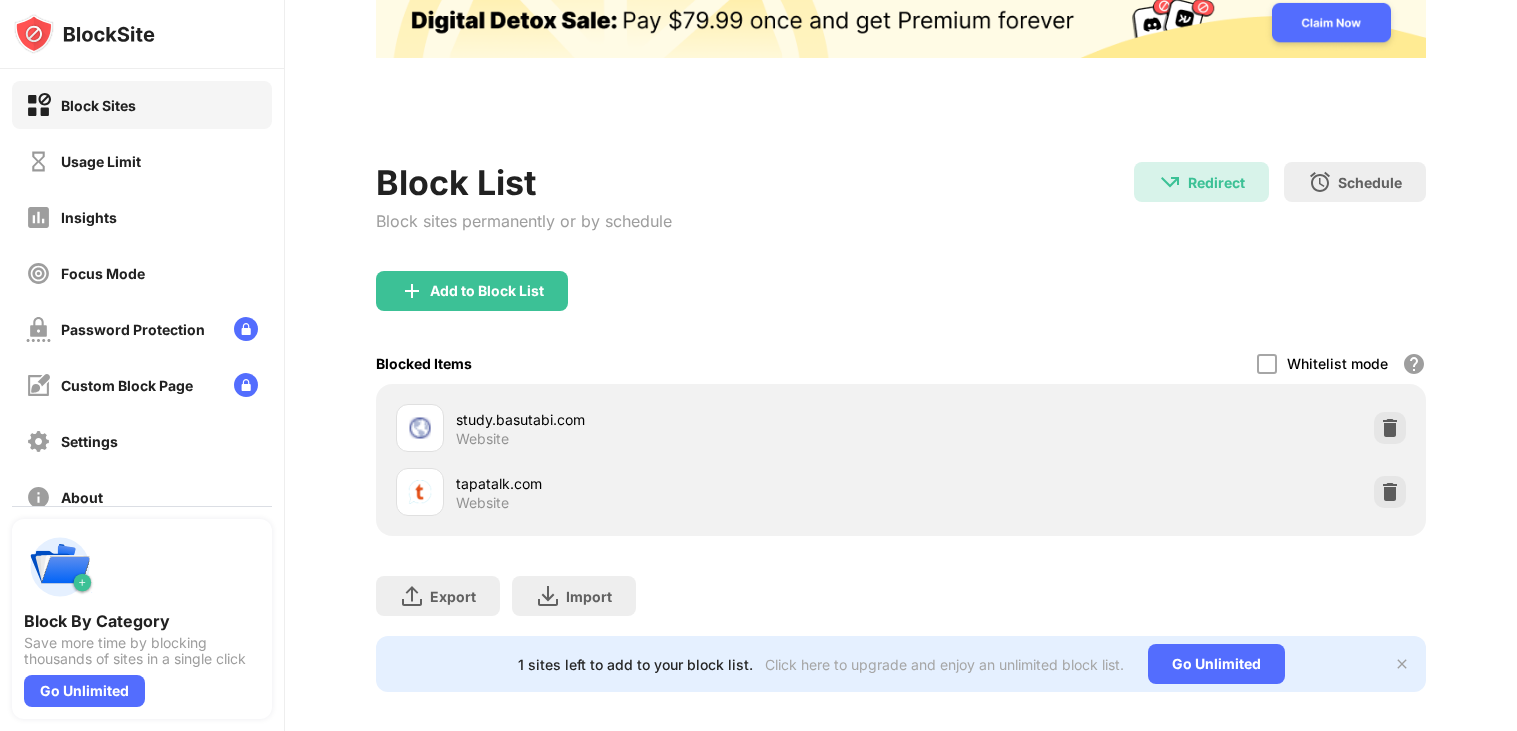 scroll, scrollTop: 135, scrollLeft: 0, axis: vertical 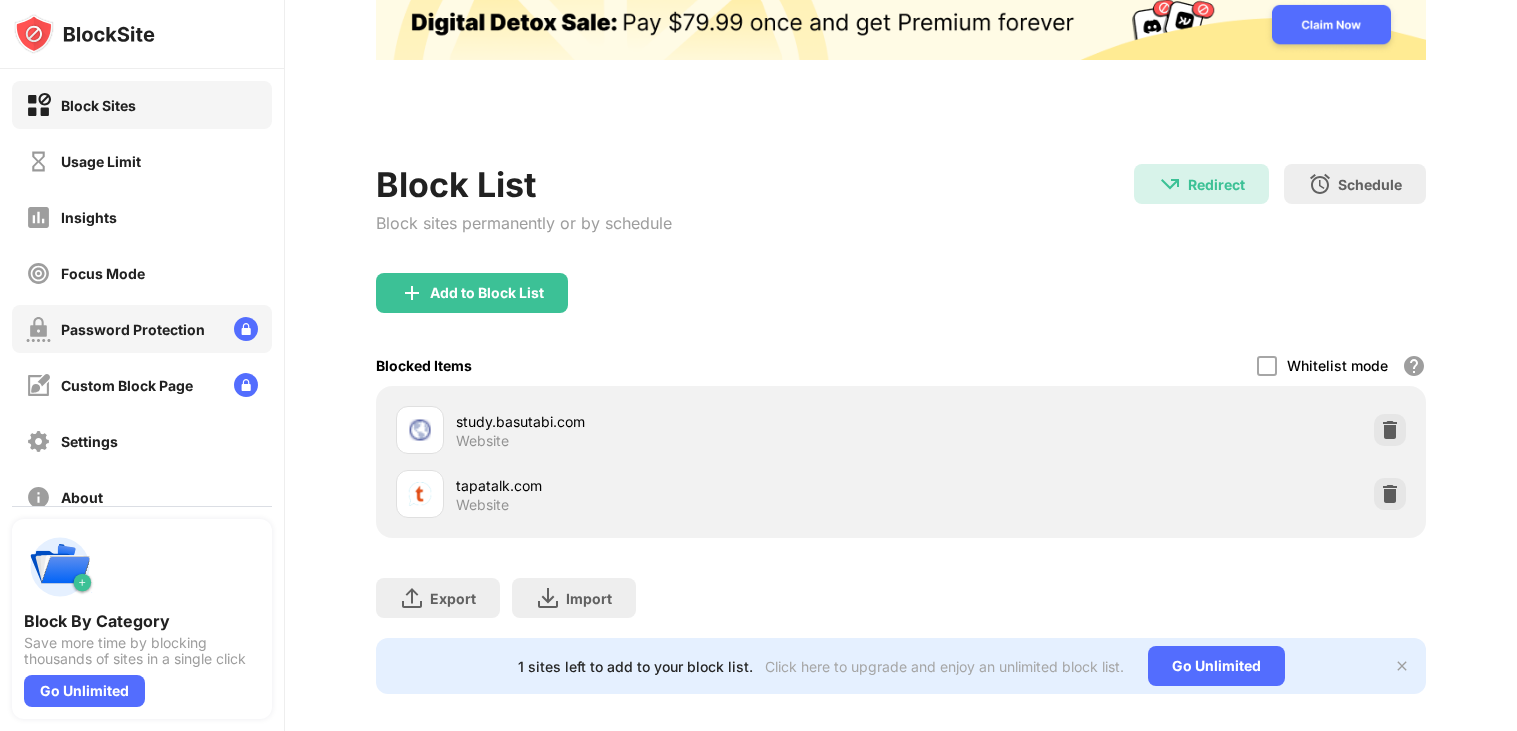 click on "Password Protection" at bounding box center (133, 329) 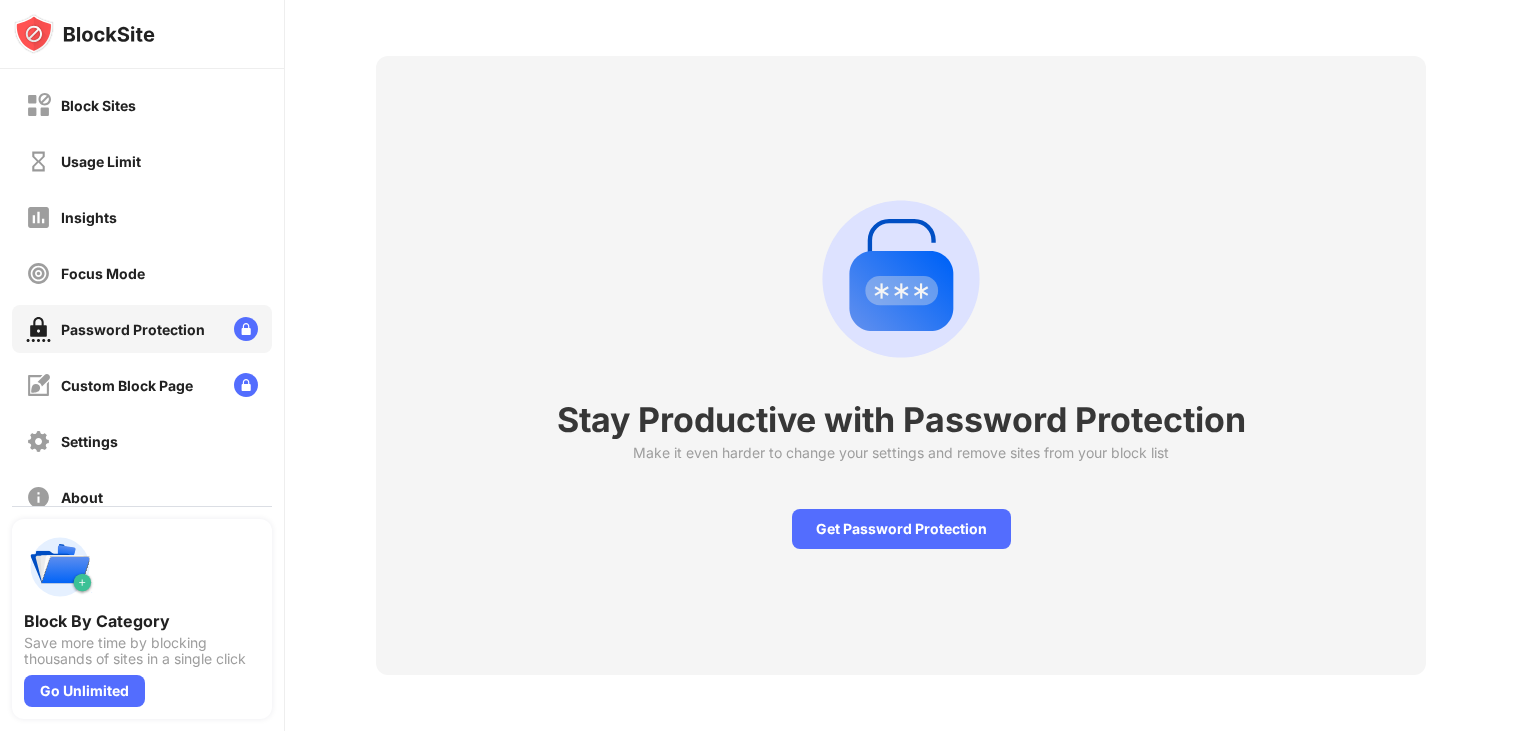 scroll, scrollTop: 68, scrollLeft: 0, axis: vertical 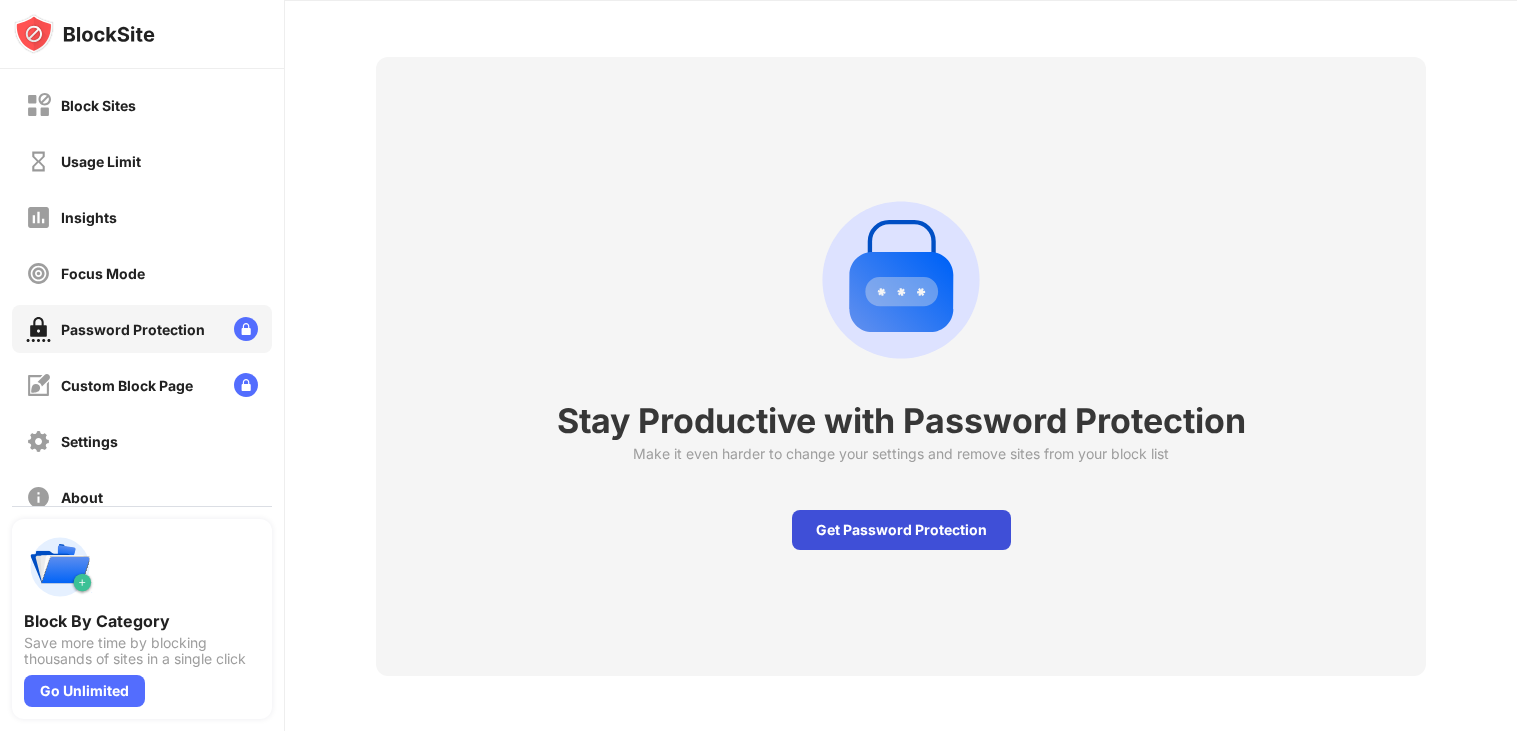 click on "Get Password Protection" at bounding box center [901, 530] 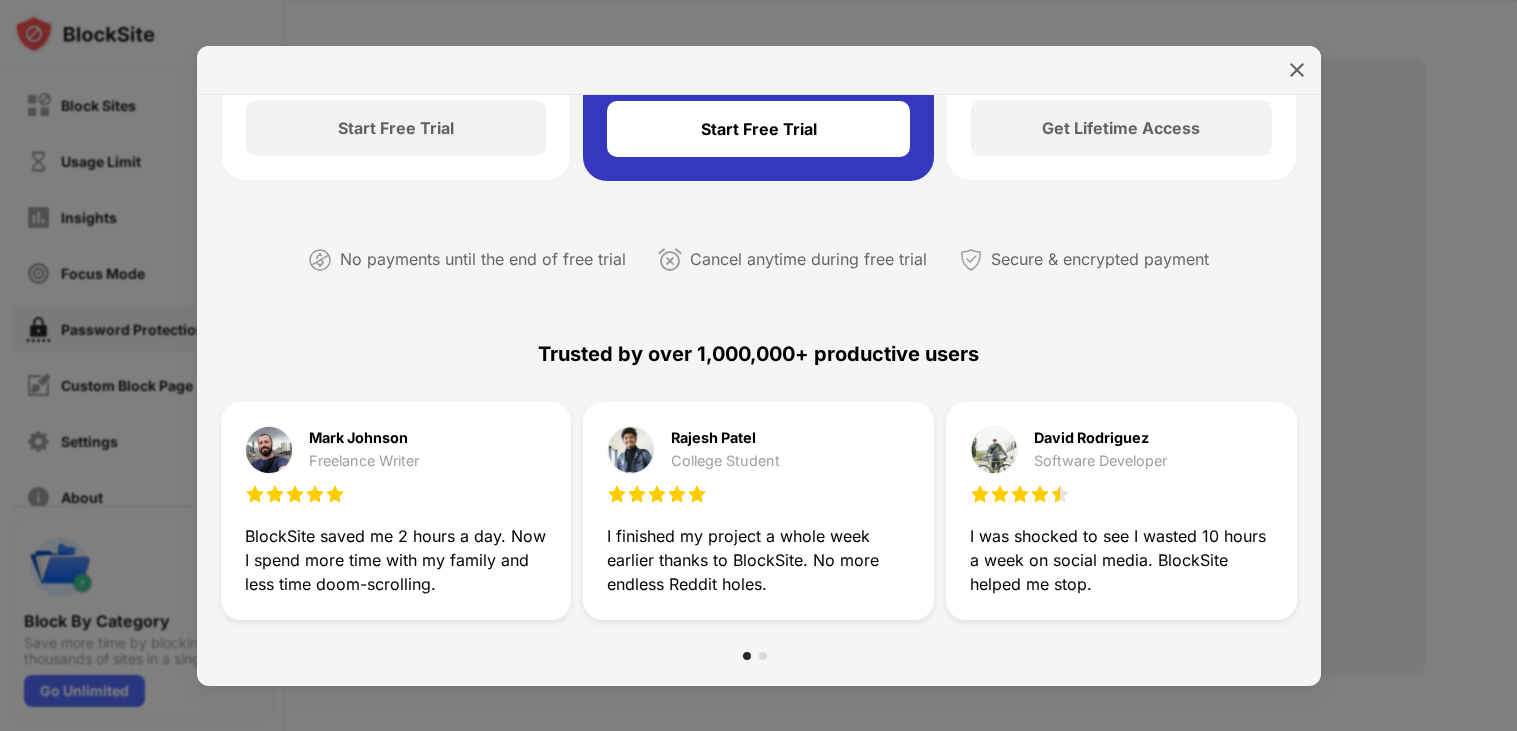 scroll, scrollTop: 0, scrollLeft: 0, axis: both 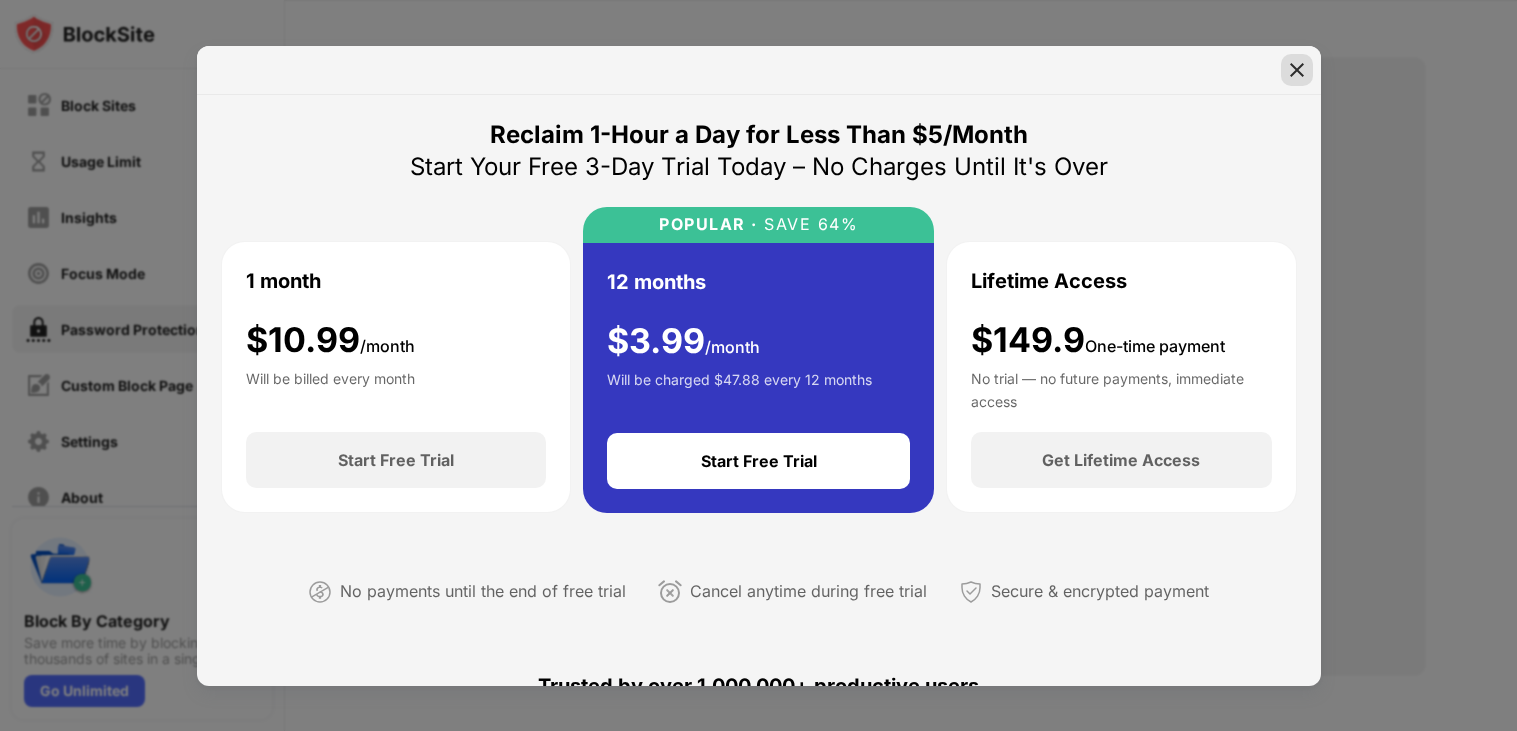 click at bounding box center (1297, 70) 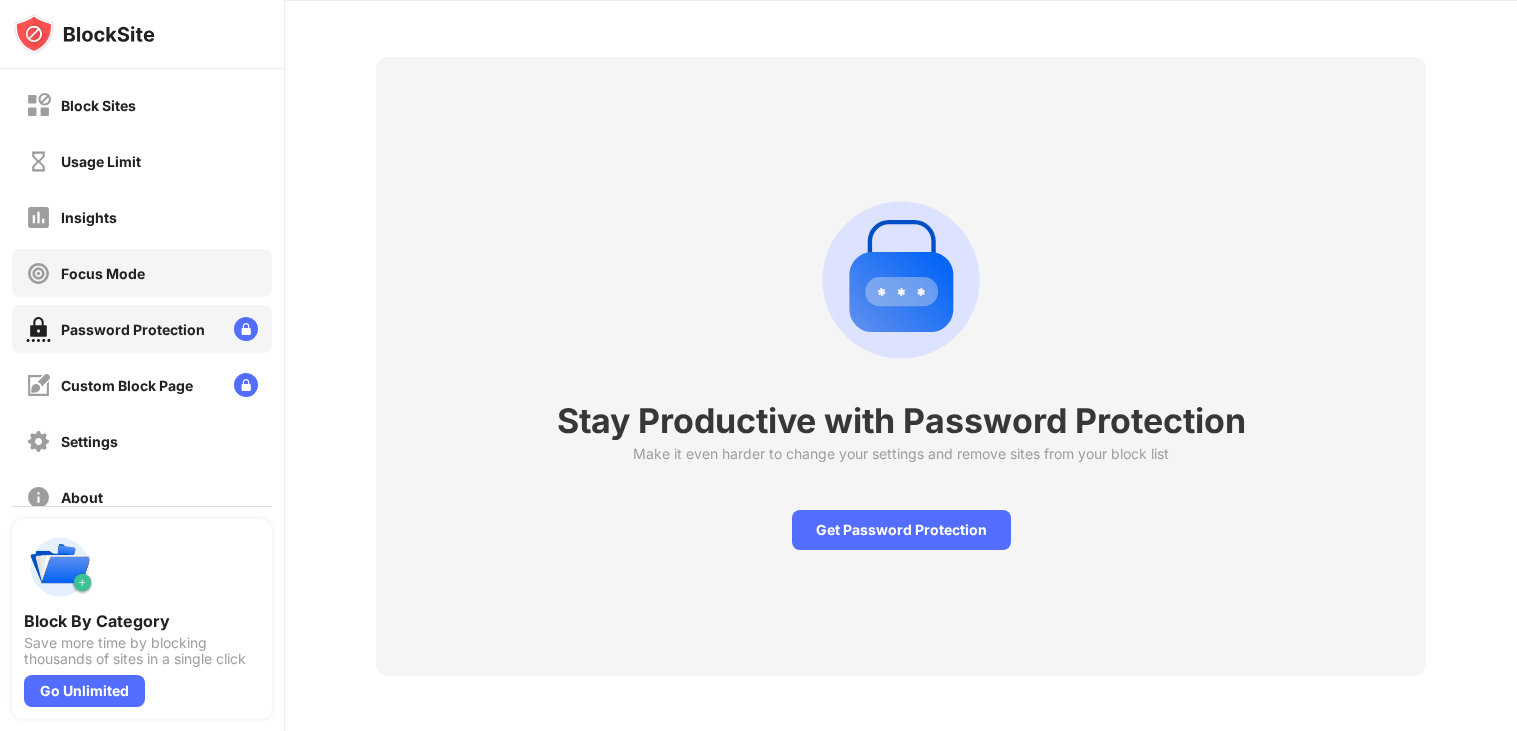 click on "Focus Mode" at bounding box center [103, 273] 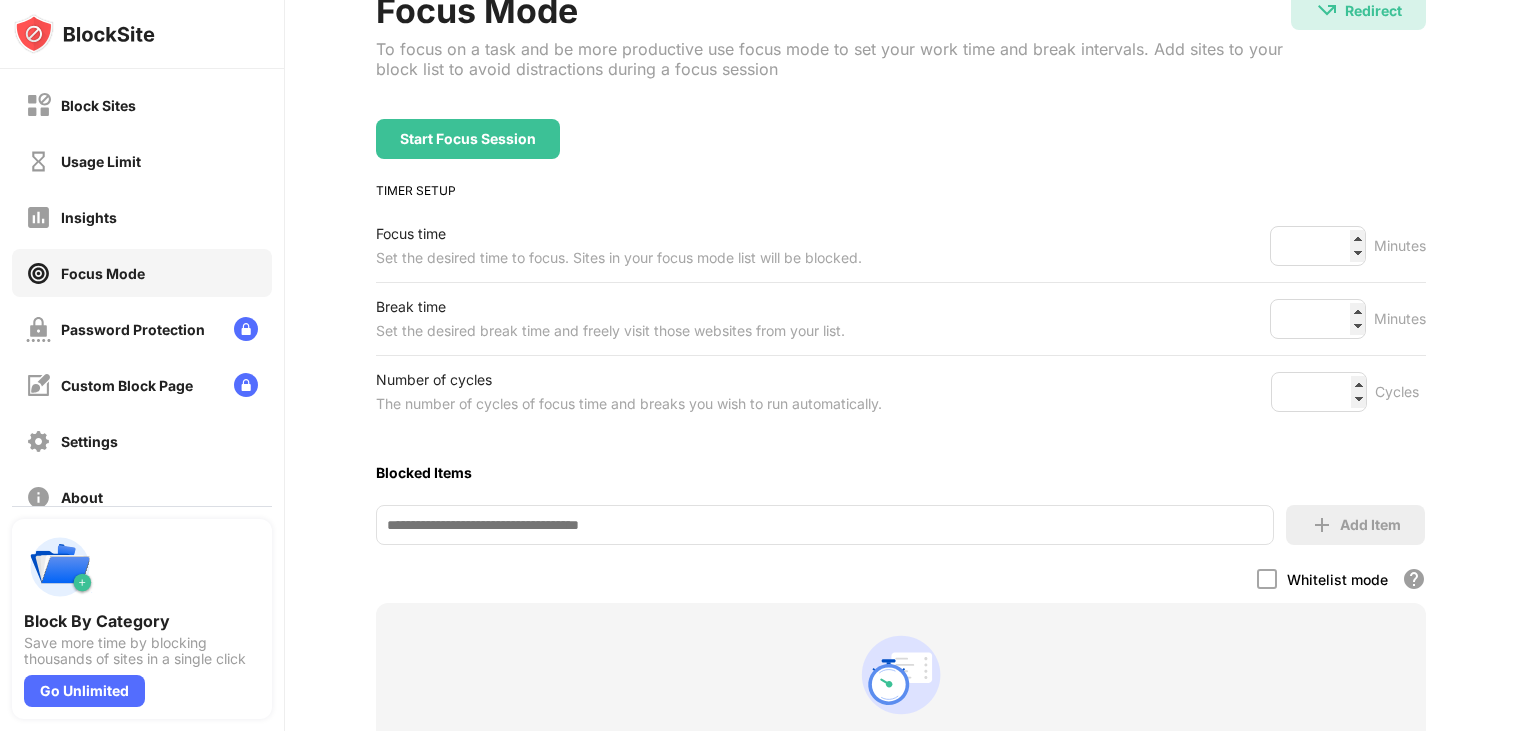 scroll, scrollTop: 85, scrollLeft: 6, axis: both 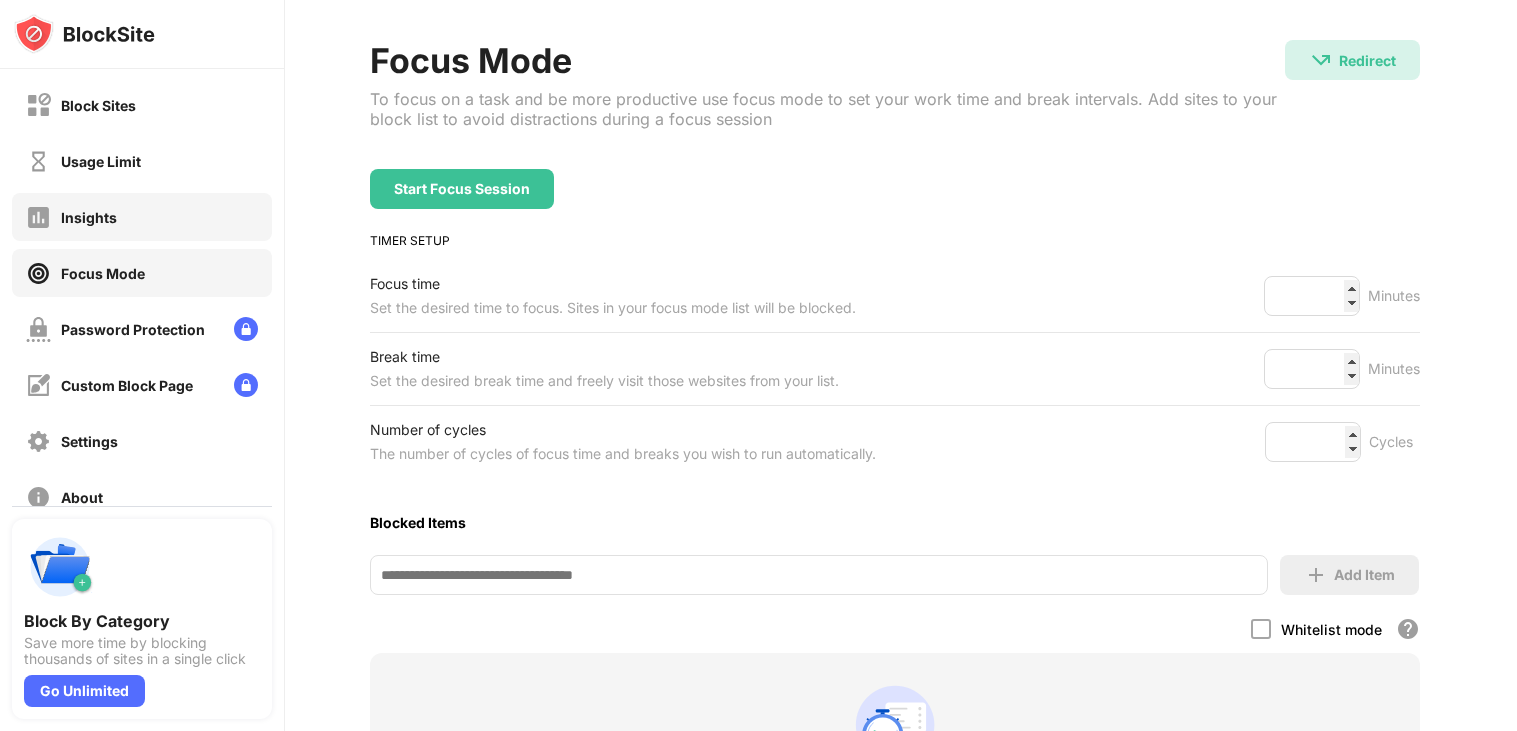 click on "Insights" at bounding box center (142, 217) 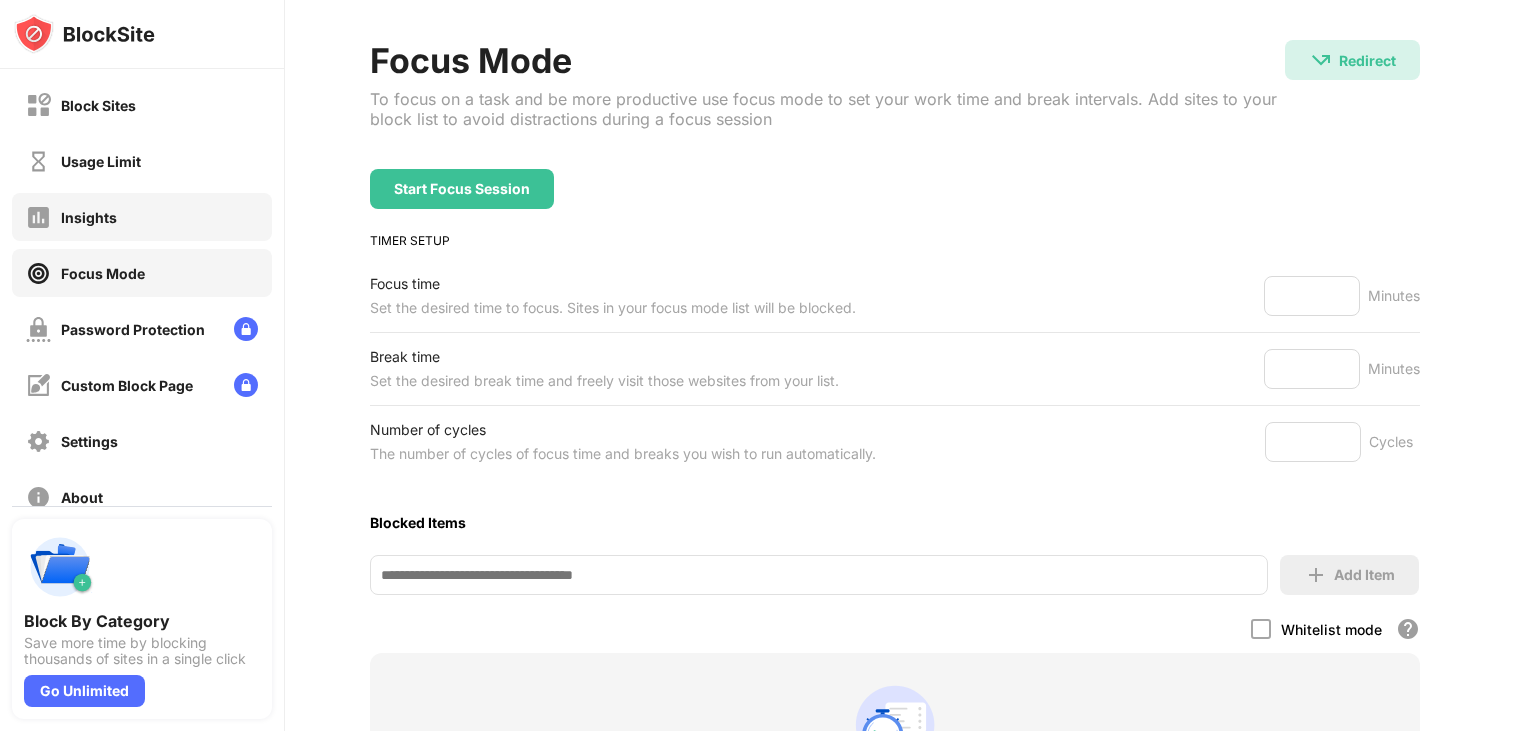scroll, scrollTop: 68, scrollLeft: 0, axis: vertical 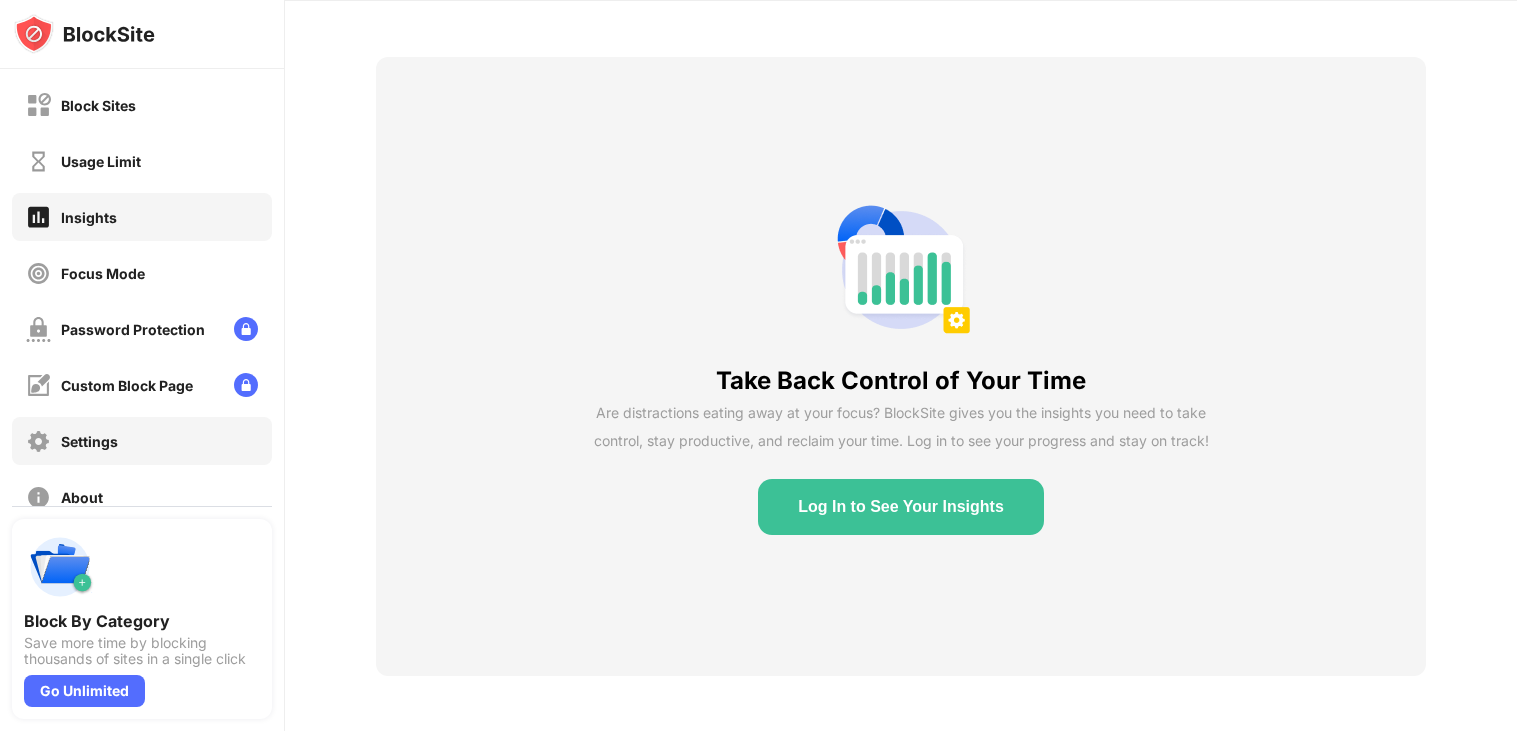 click on "Settings" at bounding box center (72, 441) 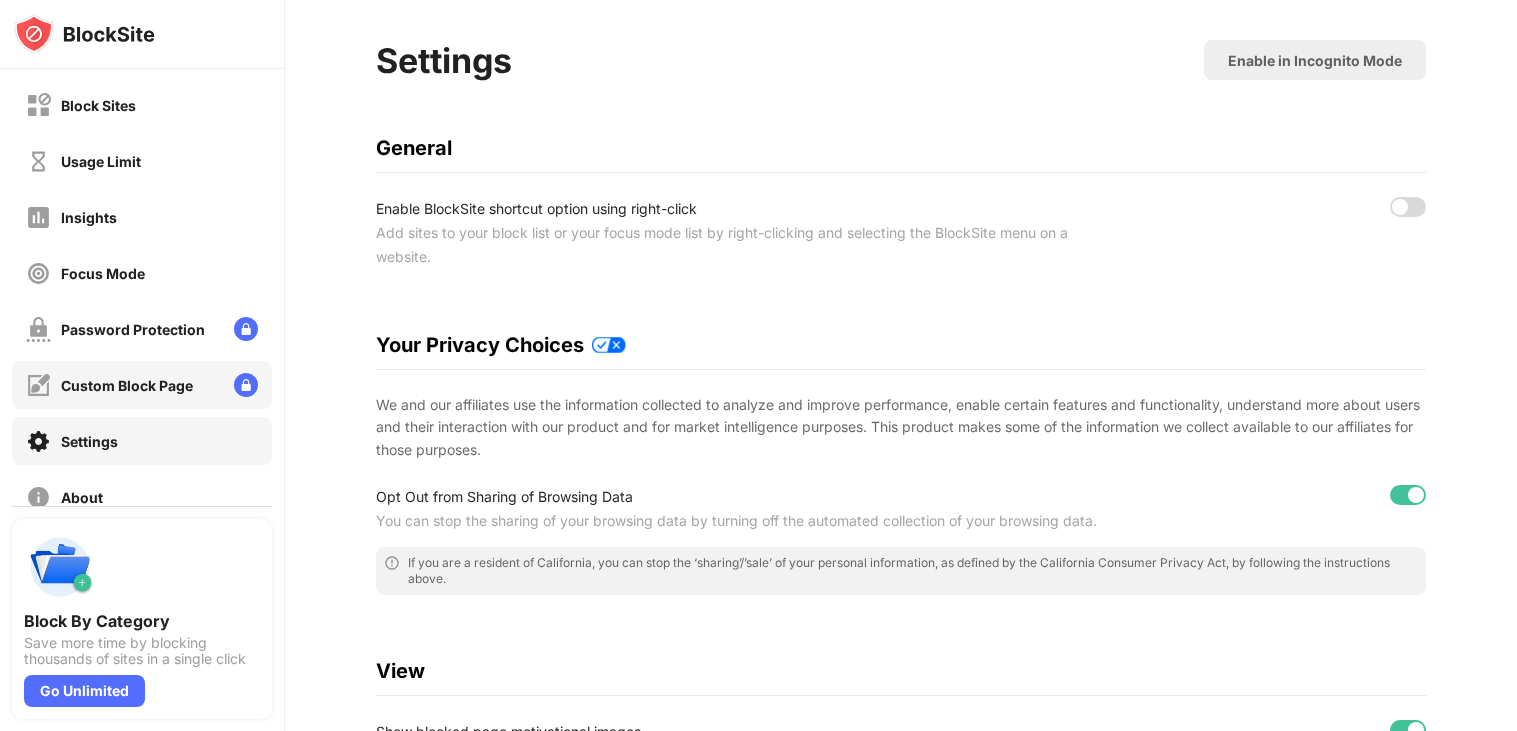click on "Custom Block Page" at bounding box center [142, 385] 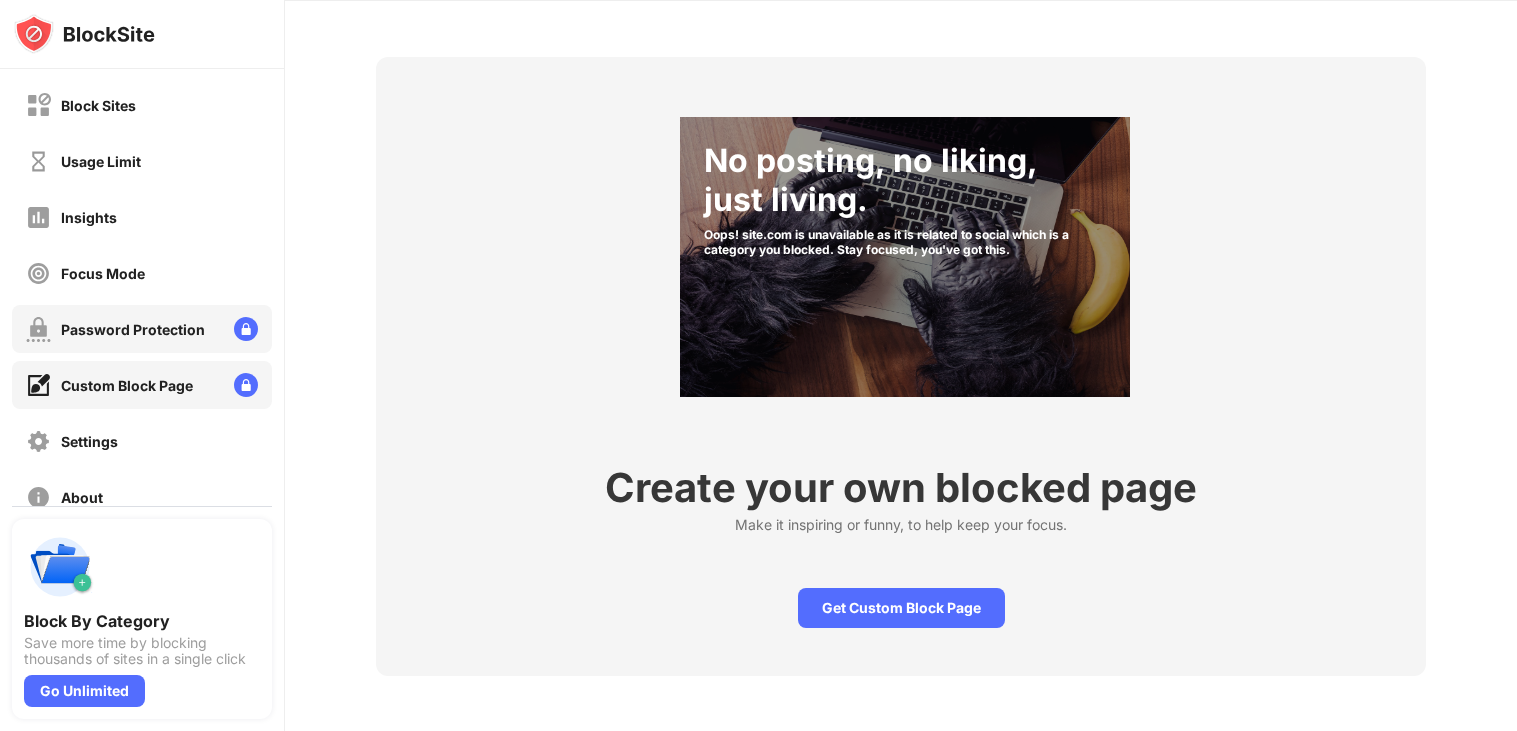 click on "Password Protection" at bounding box center (142, 329) 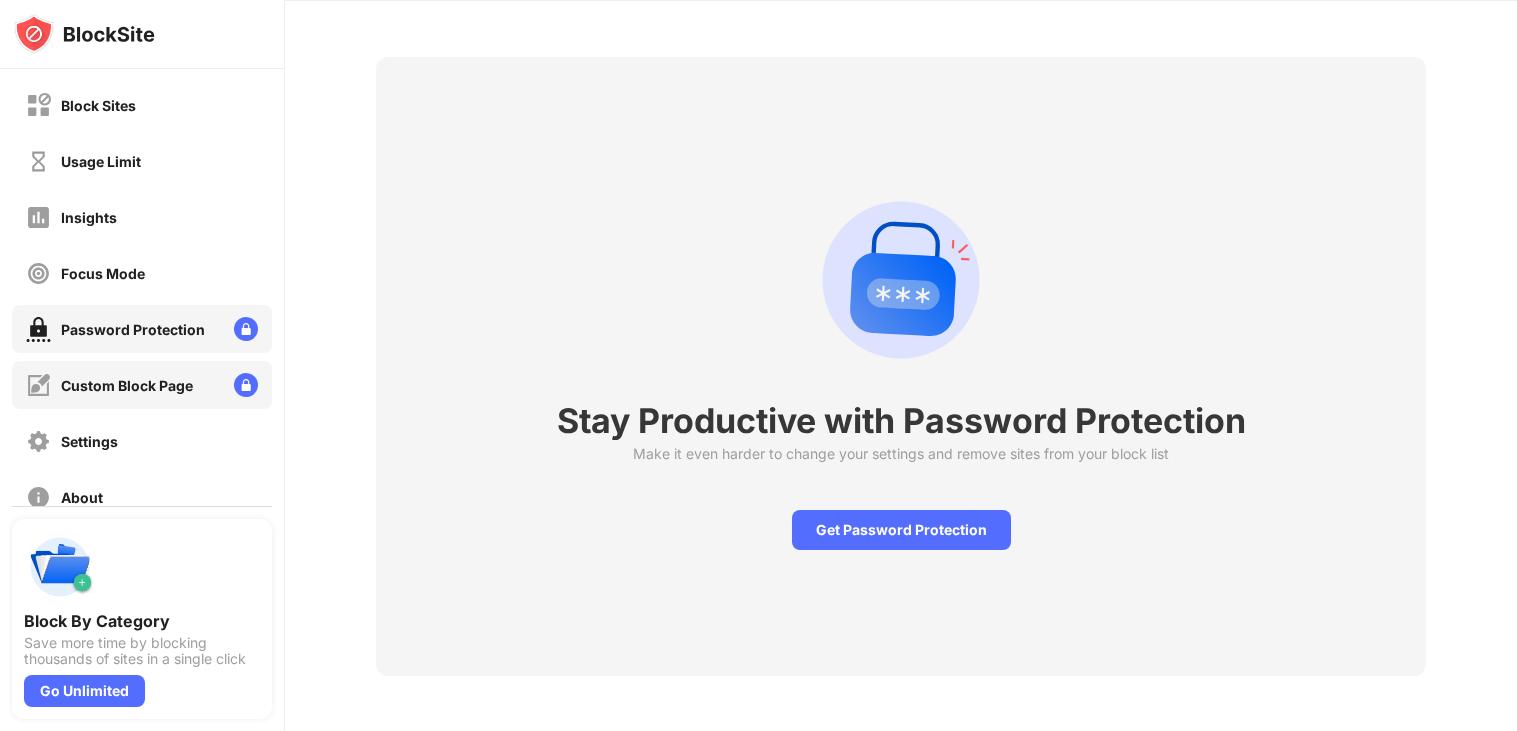 click on "Custom Block Page" at bounding box center [127, 385] 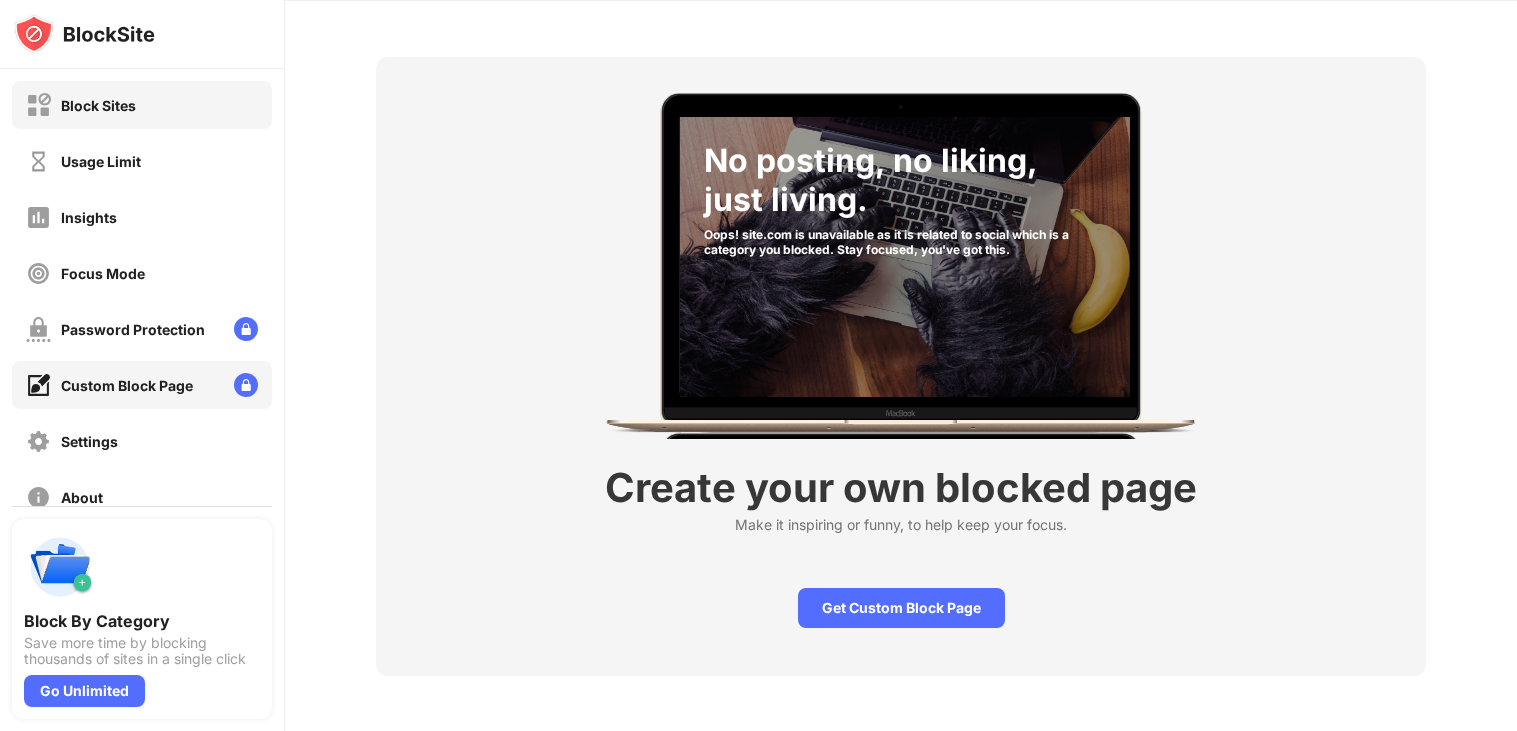 click on "Block Sites" at bounding box center [142, 105] 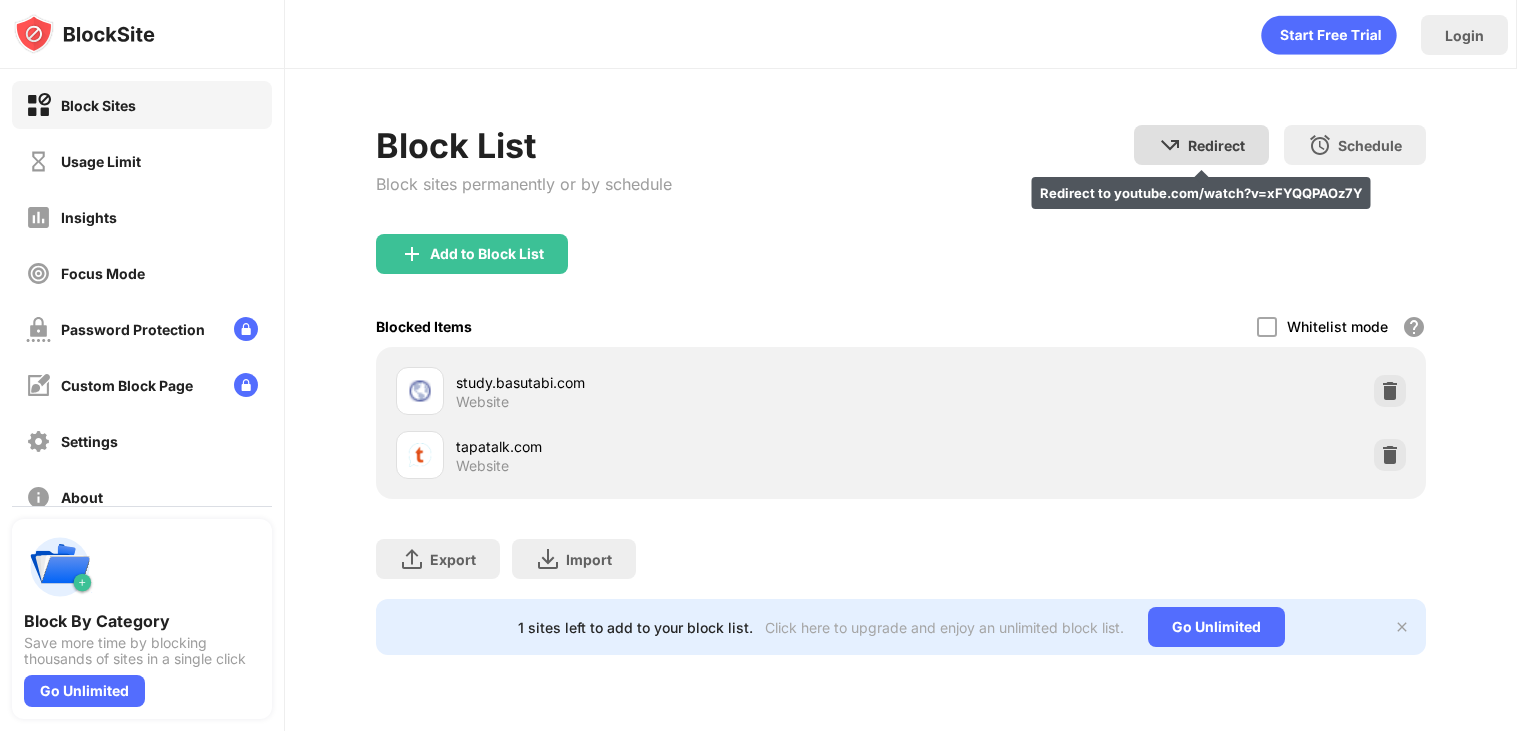 click on "Redirect Redirect to youtube.com/watch?v=xFYQQPAOz7Y" at bounding box center (1201, 145) 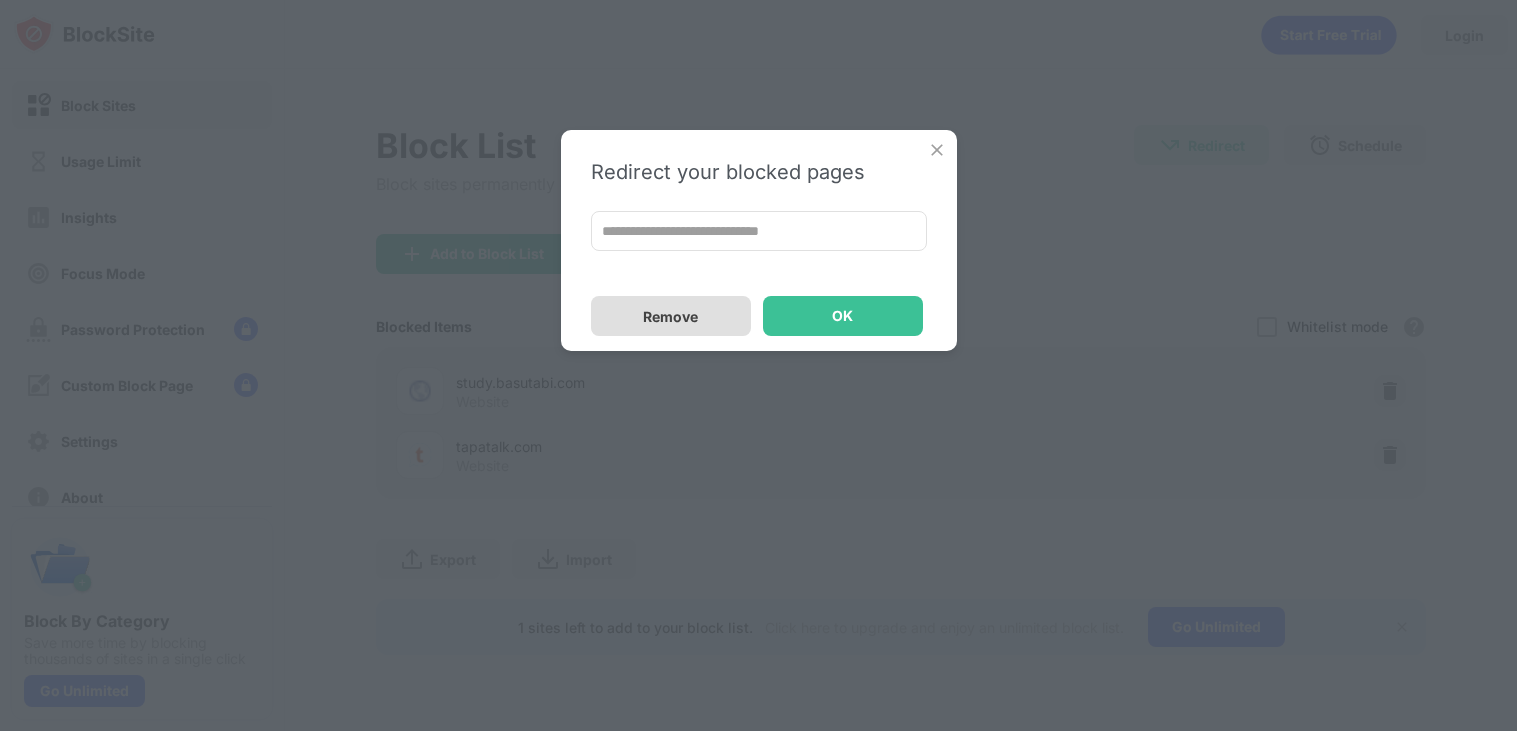 click on "Remove" at bounding box center (670, 316) 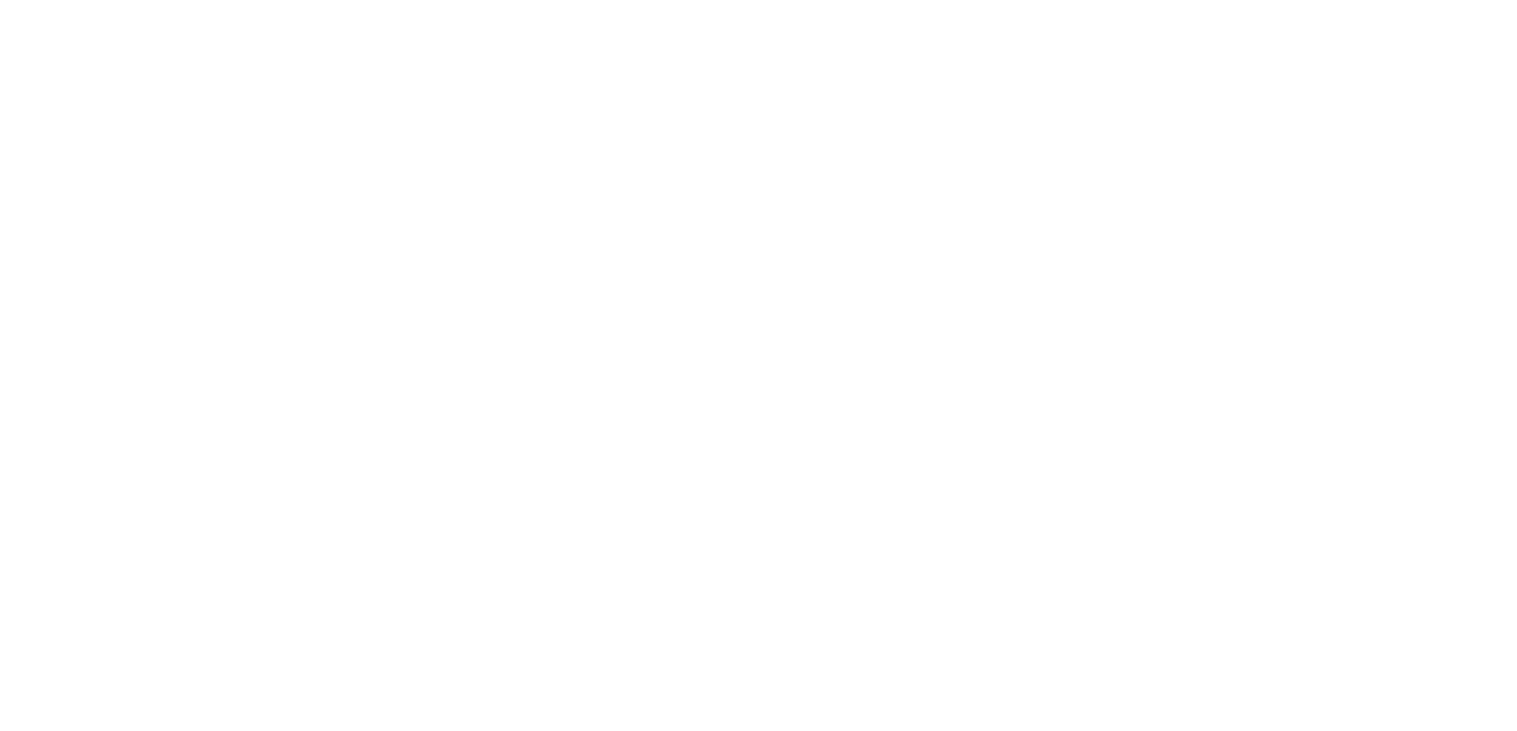 scroll, scrollTop: 0, scrollLeft: 0, axis: both 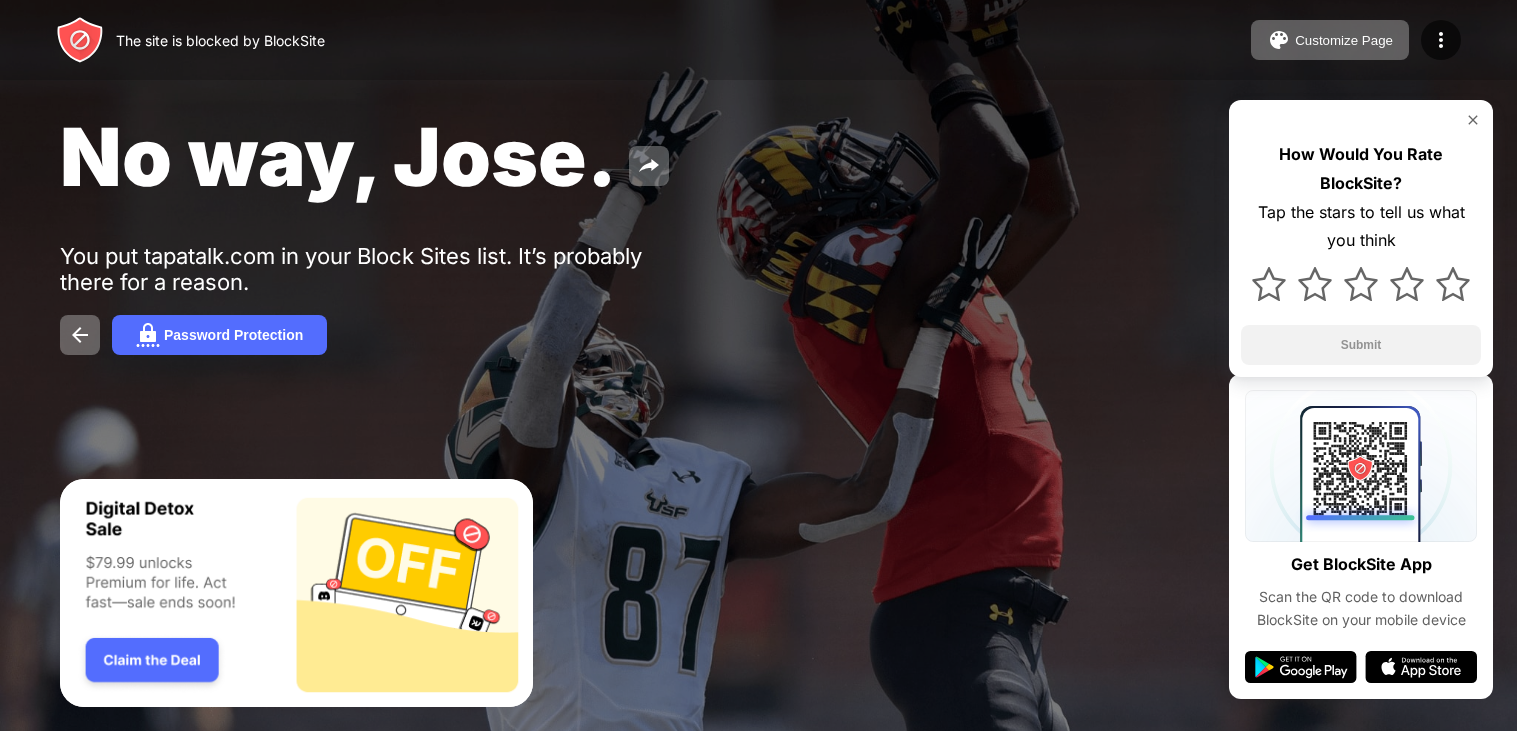 click at bounding box center (1473, 120) 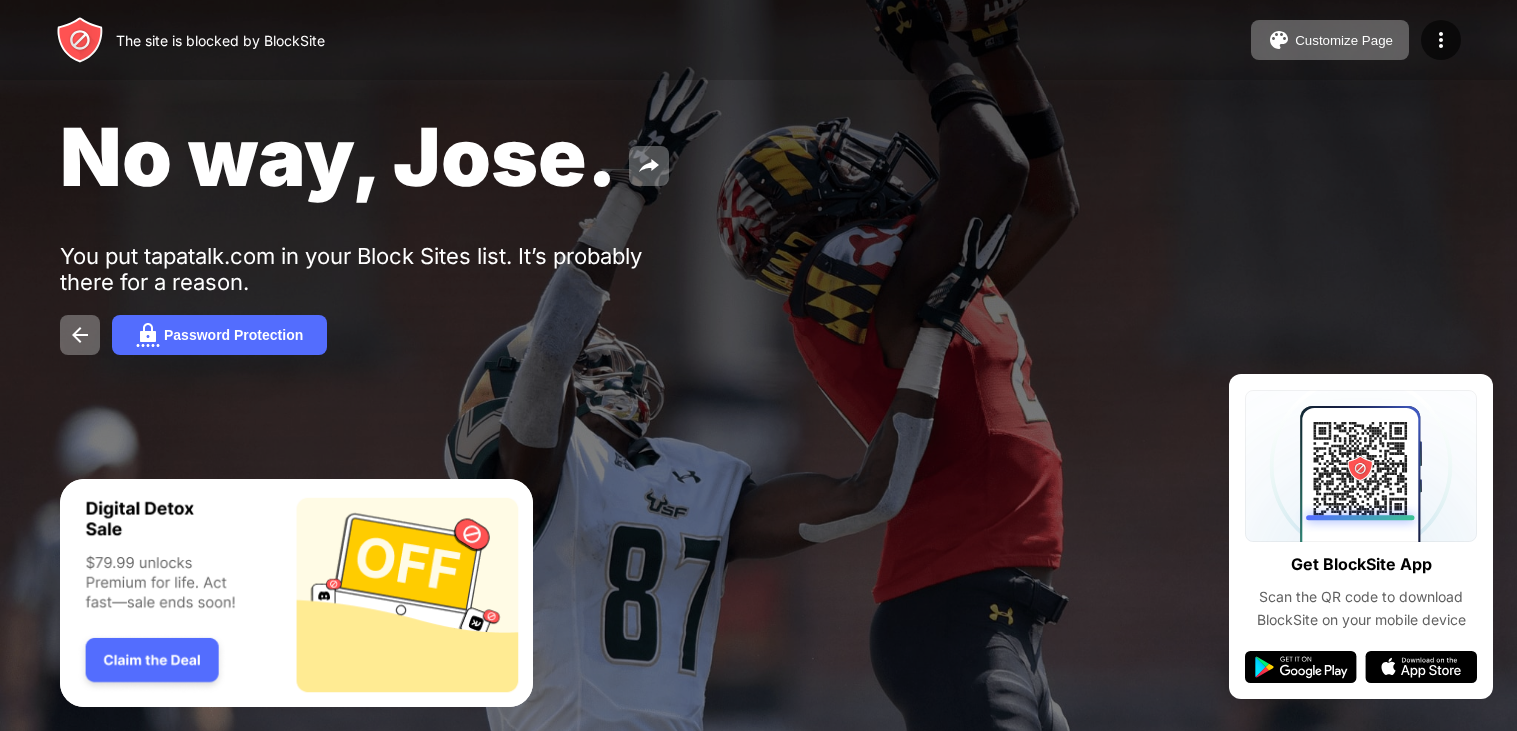 click on "No way, Jose. You put tapatalk.com in your Block Sites list. It’s probably there for a reason. Password Protection" at bounding box center [758, 231] 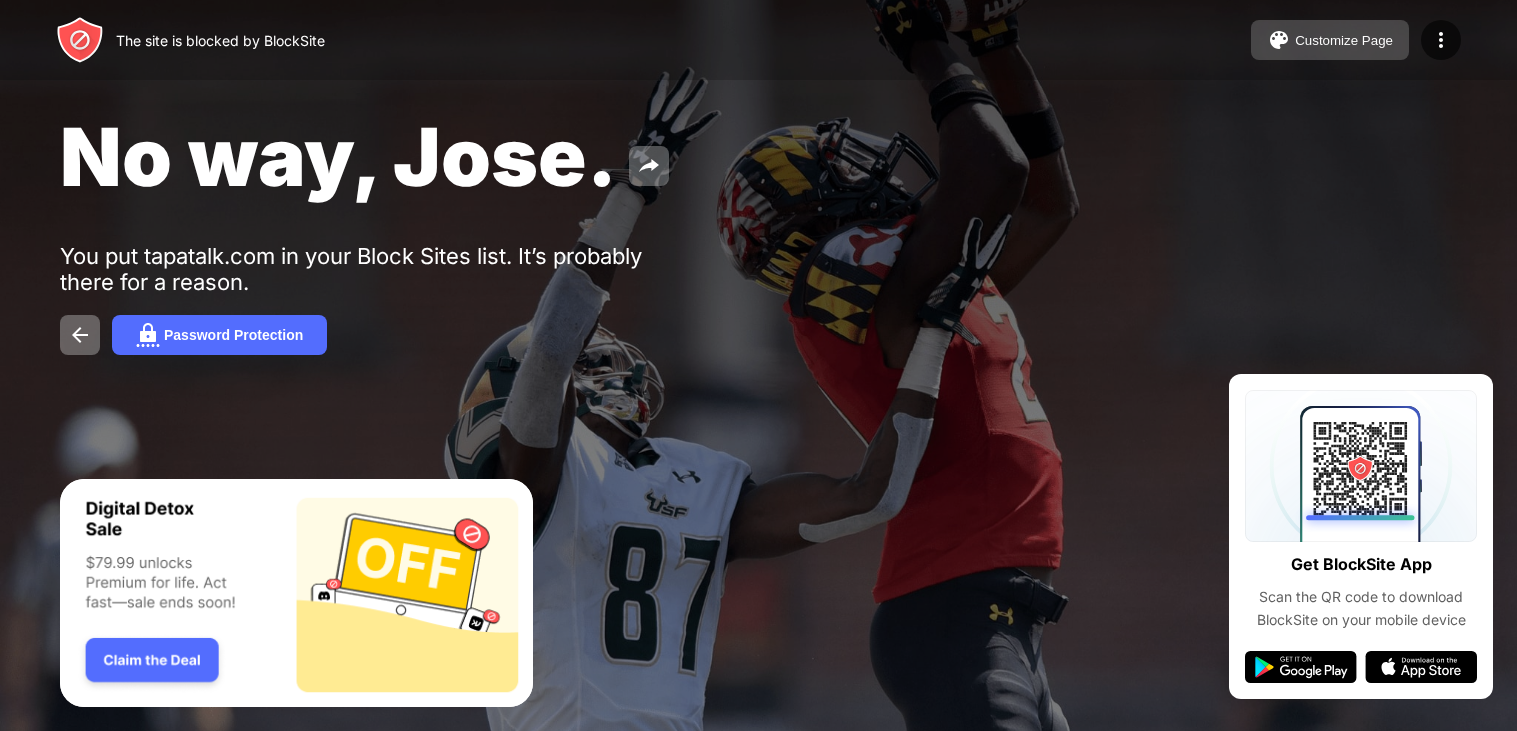 click on "Customize Page" at bounding box center [1330, 40] 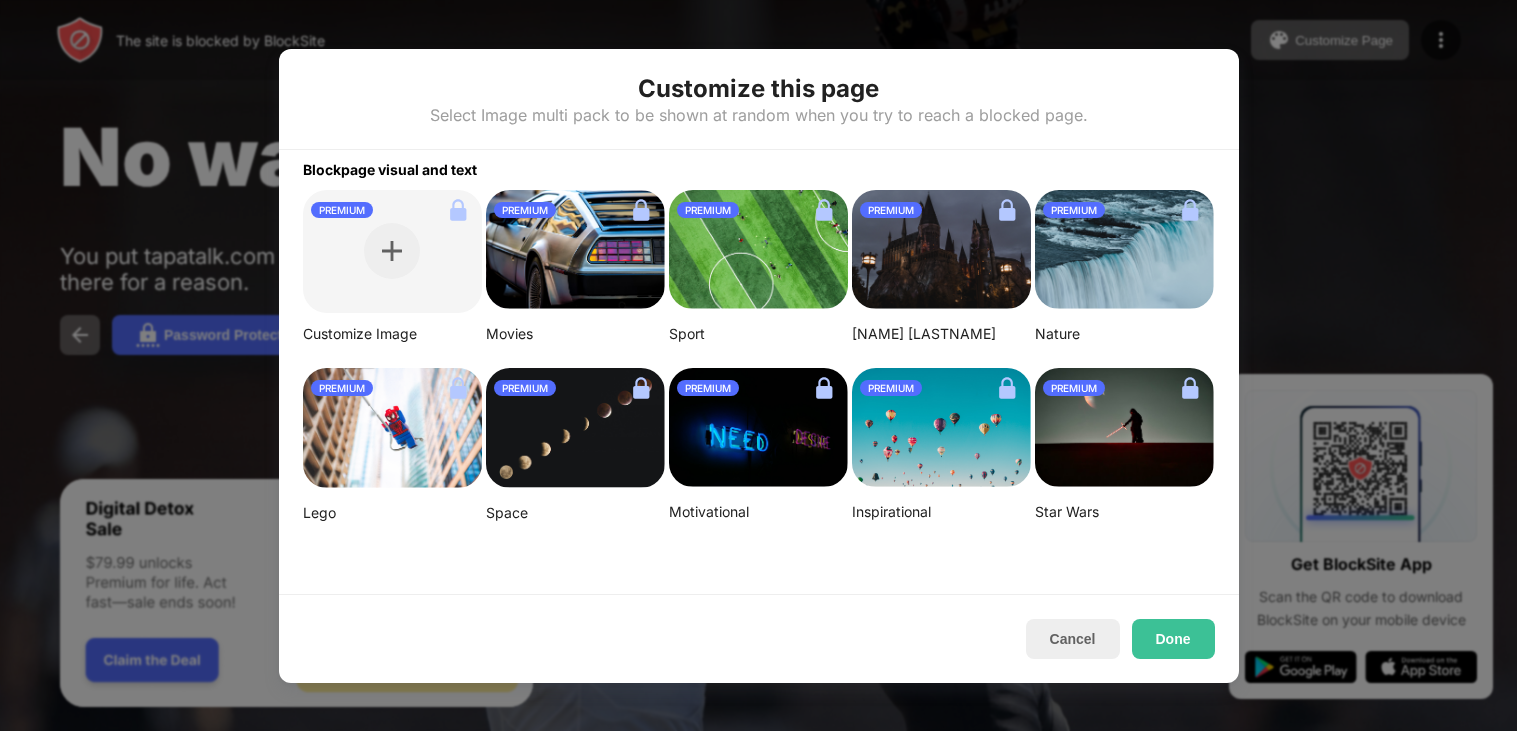 click at bounding box center (758, 365) 